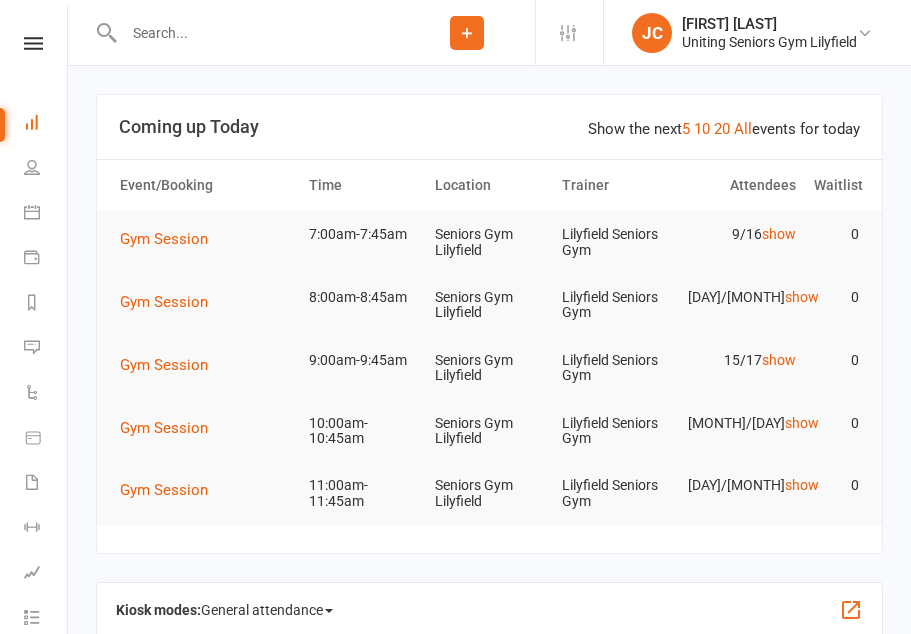 scroll, scrollTop: 0, scrollLeft: 0, axis: both 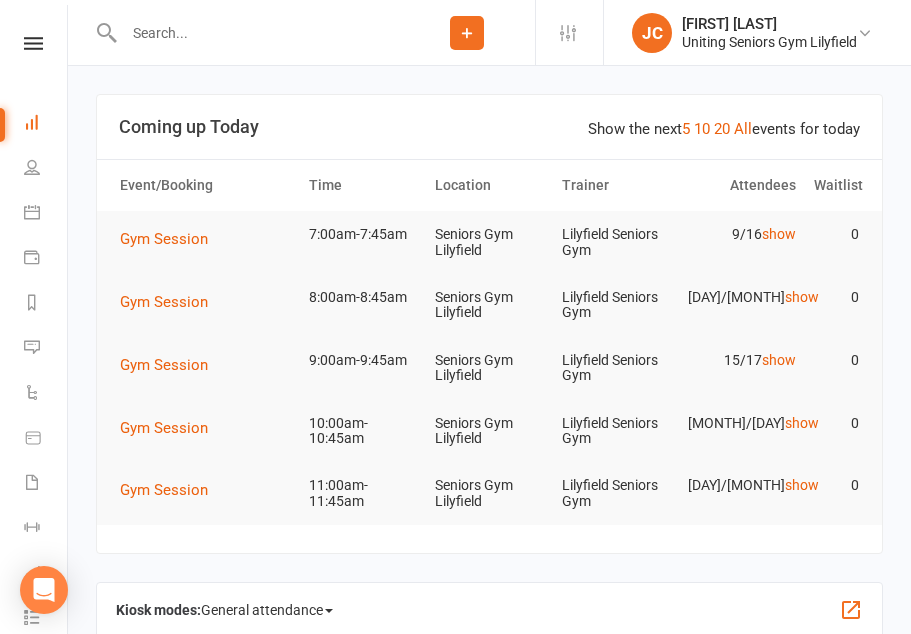 click on "Gym Session" at bounding box center [164, 239] 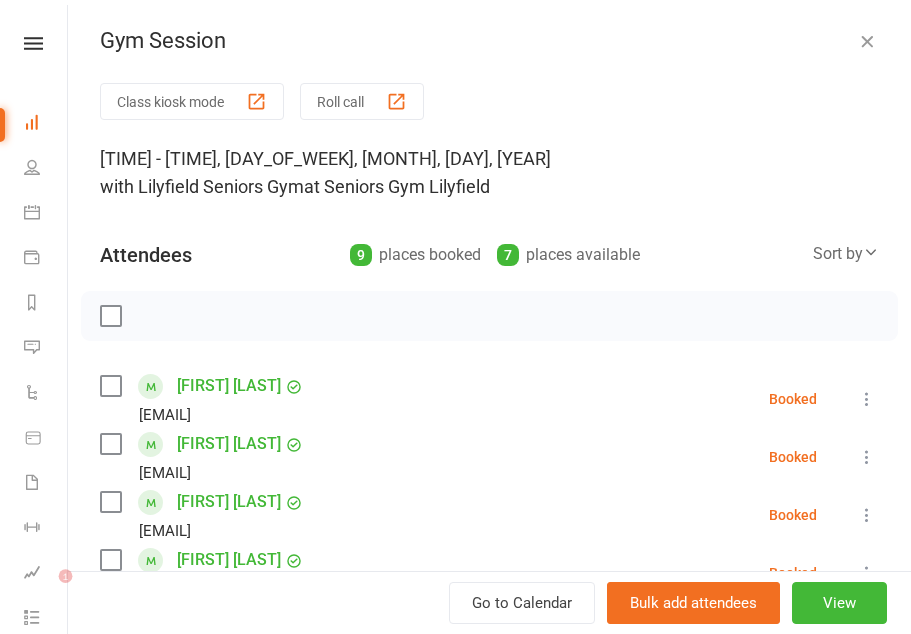 click at bounding box center [256, 101] 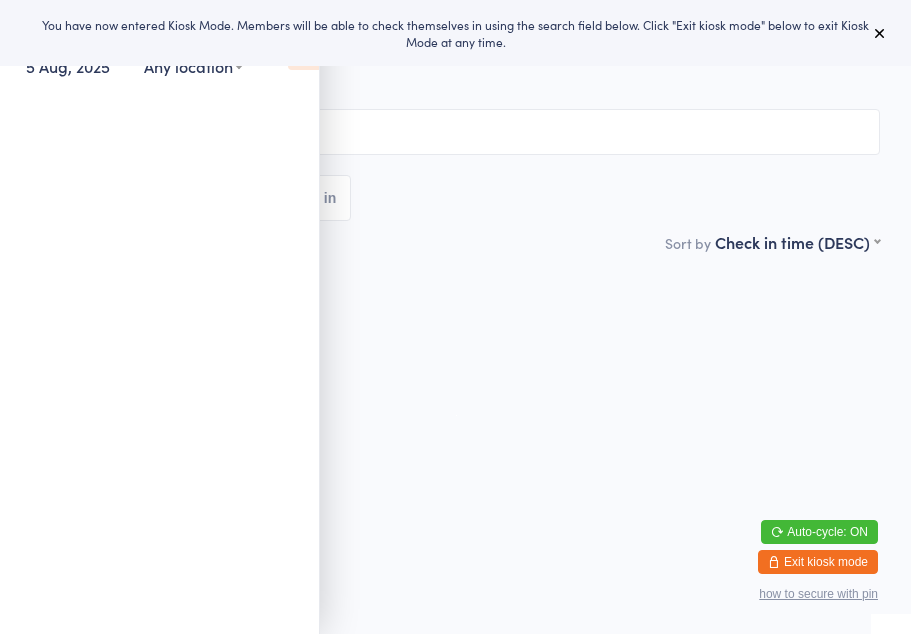 scroll, scrollTop: 0, scrollLeft: 0, axis: both 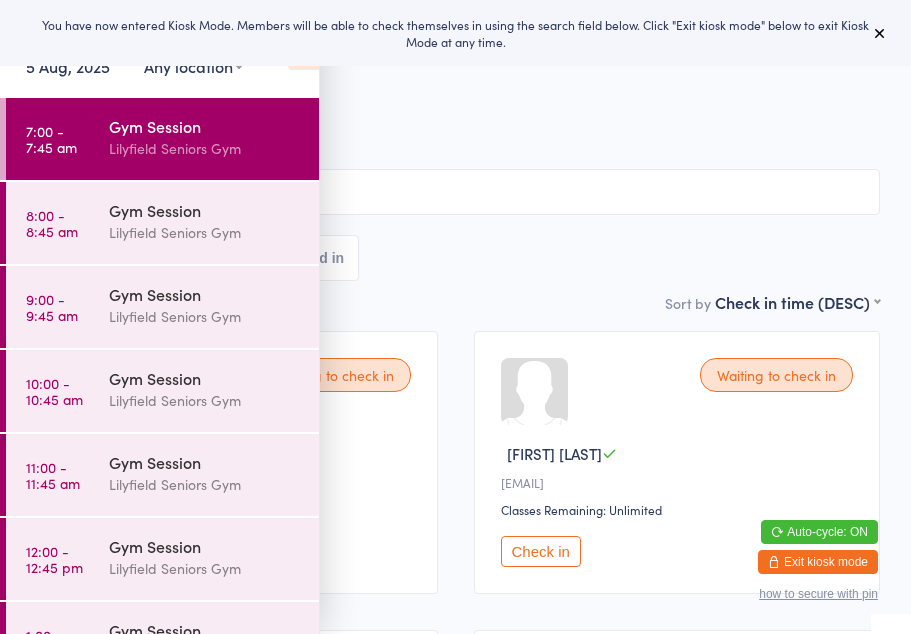 click at bounding box center (880, 33) 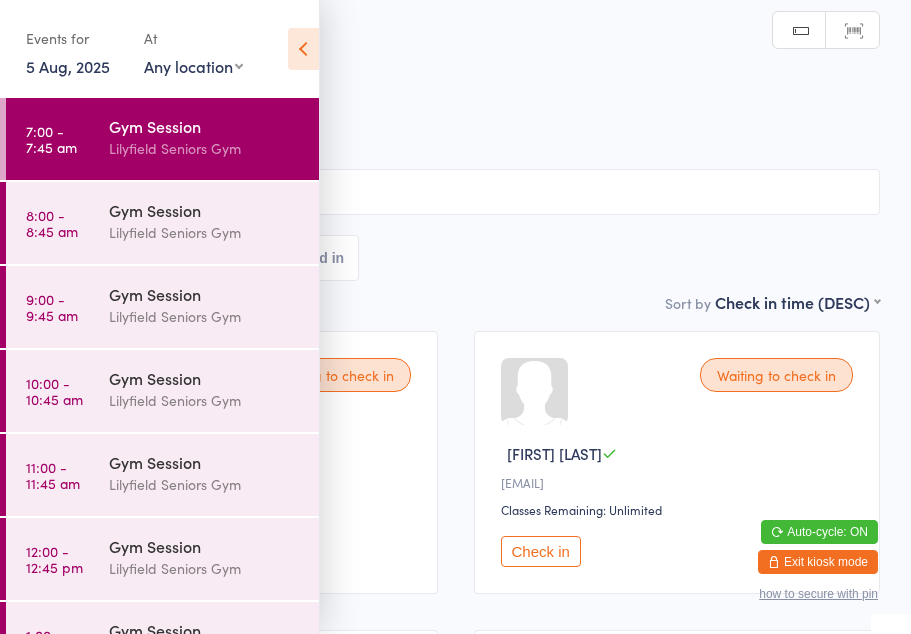 click at bounding box center [303, 49] 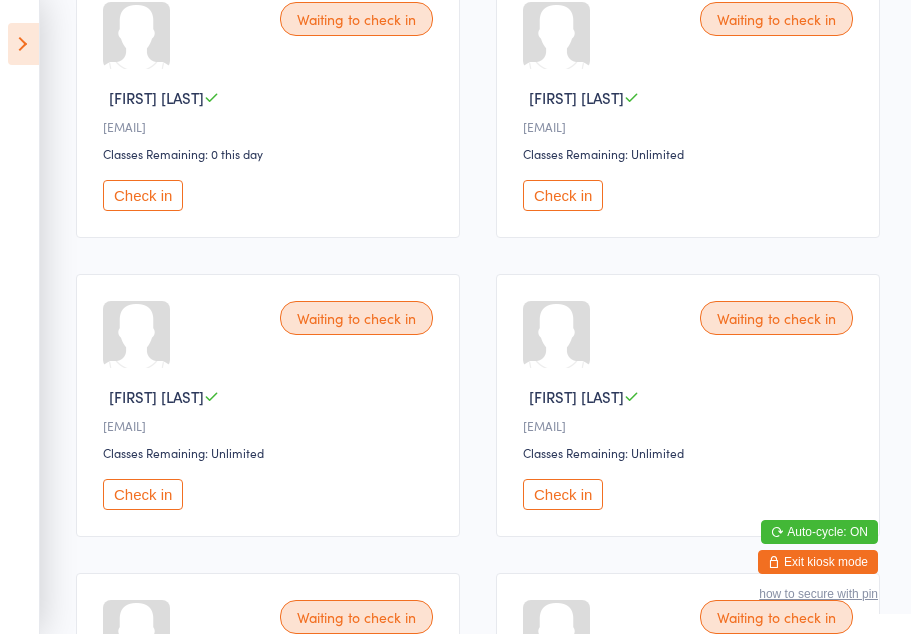 scroll, scrollTop: 0, scrollLeft: 0, axis: both 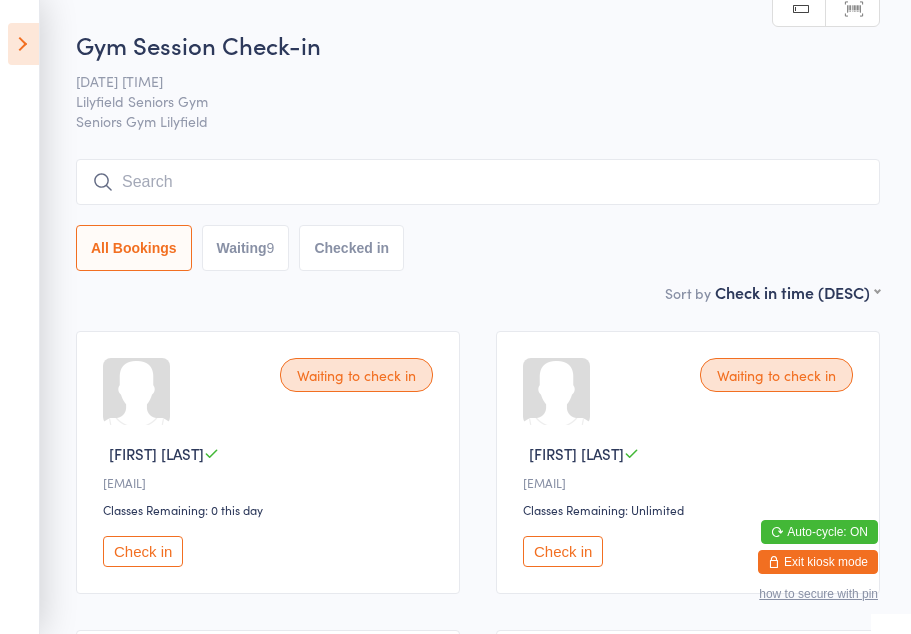 click on "Check in" at bounding box center (143, 551) 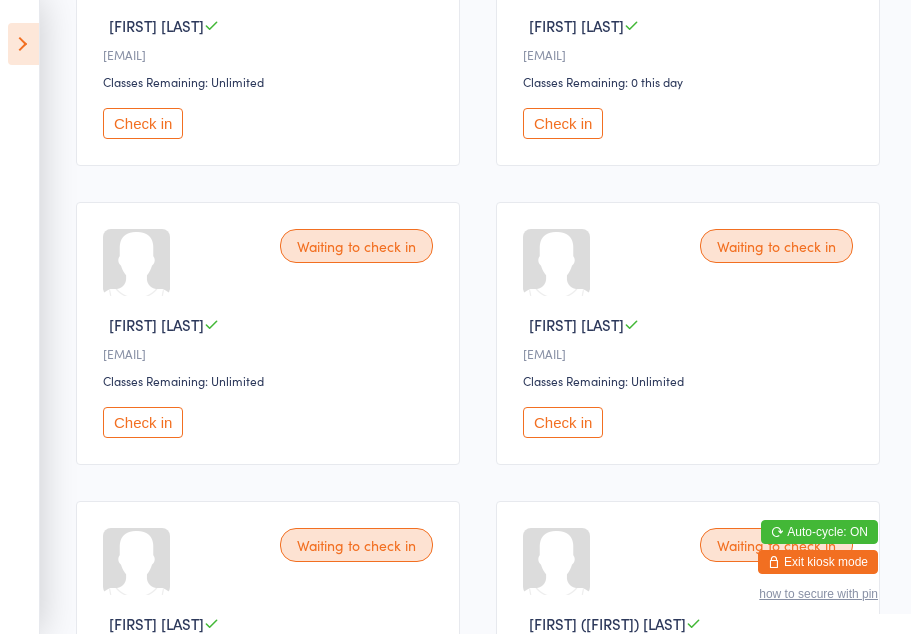 scroll, scrollTop: 728, scrollLeft: 0, axis: vertical 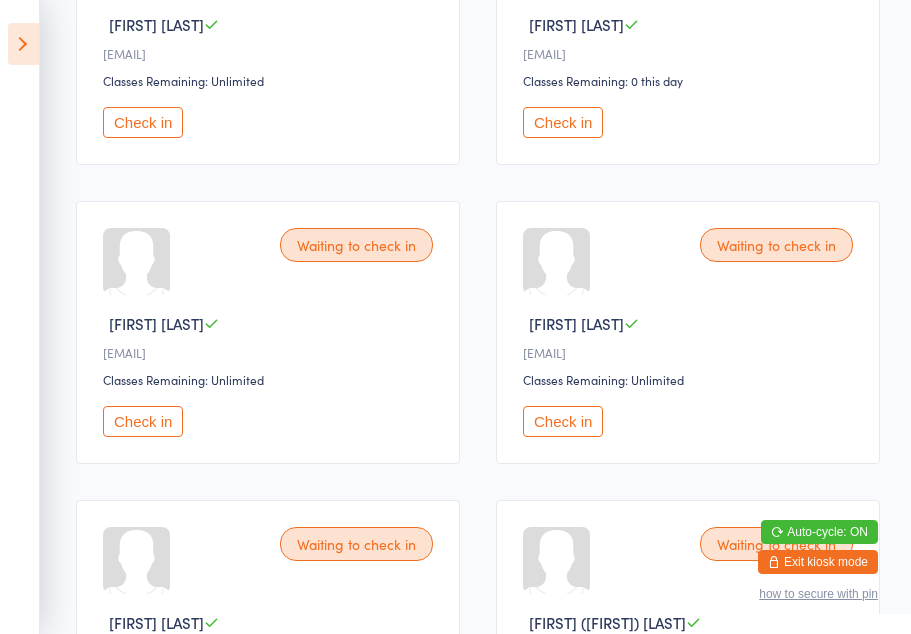click on "Check in" at bounding box center [563, 421] 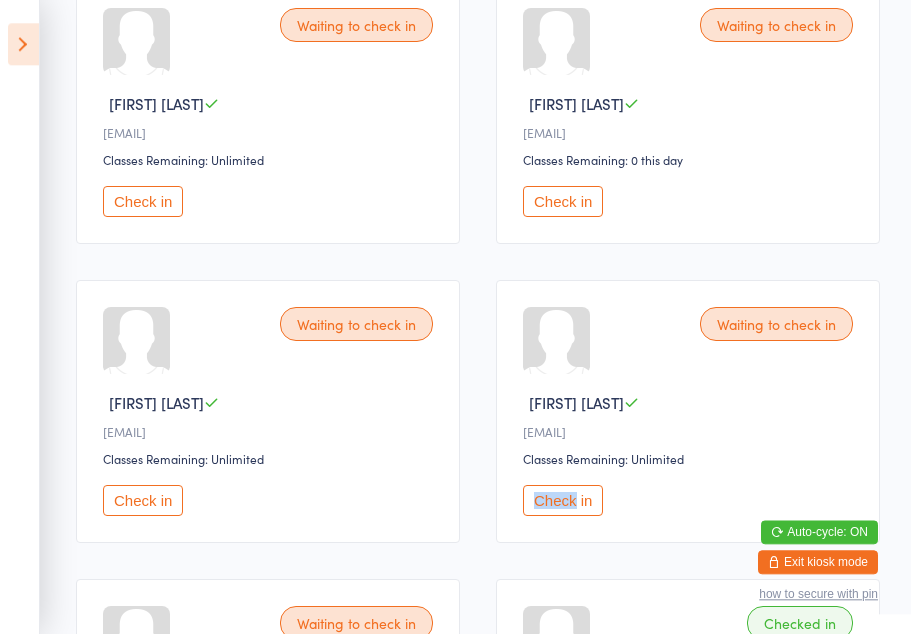 scroll, scrollTop: 638, scrollLeft: 0, axis: vertical 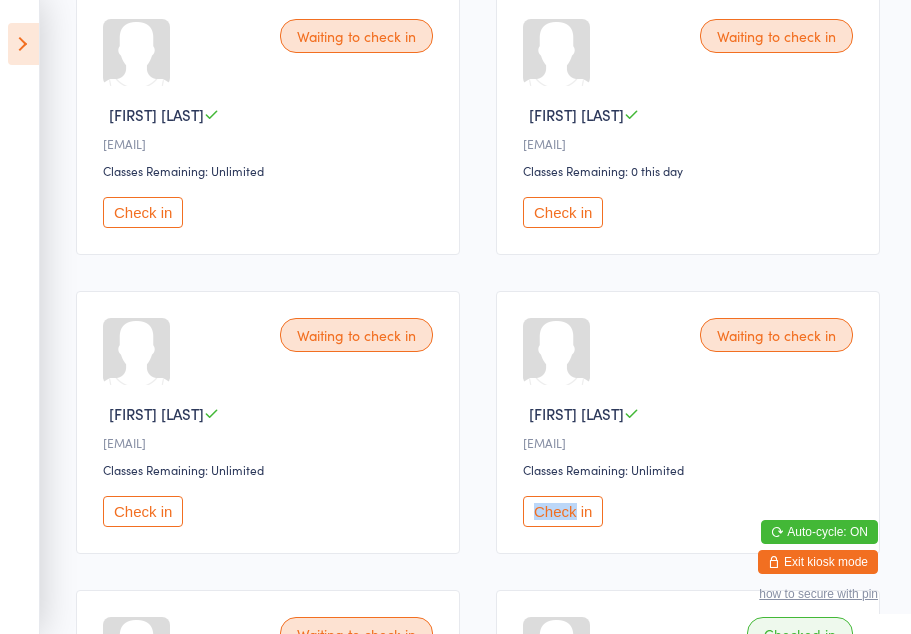 click on "Check in" at bounding box center (563, 511) 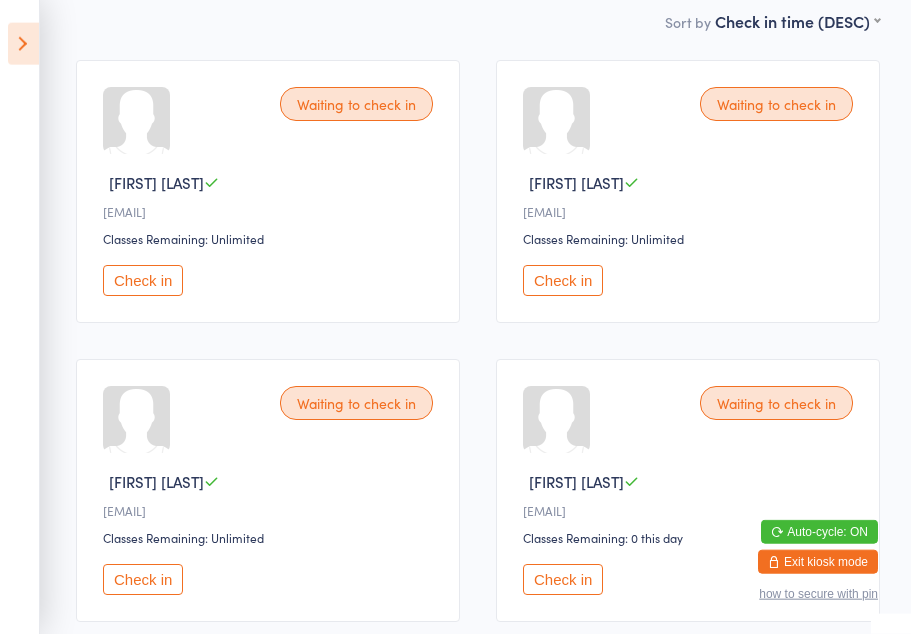 scroll, scrollTop: 271, scrollLeft: 0, axis: vertical 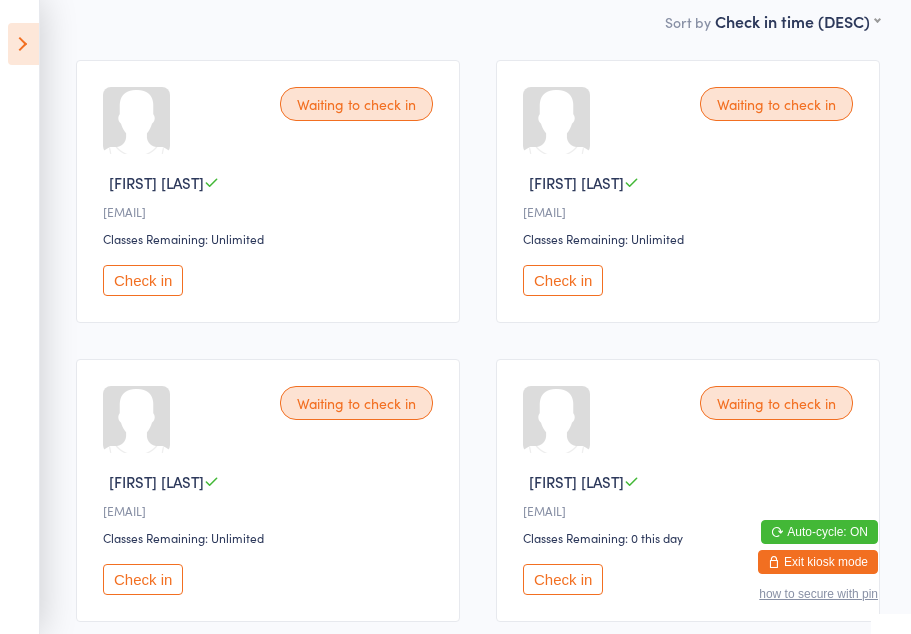 click on "Check in" at bounding box center [563, 280] 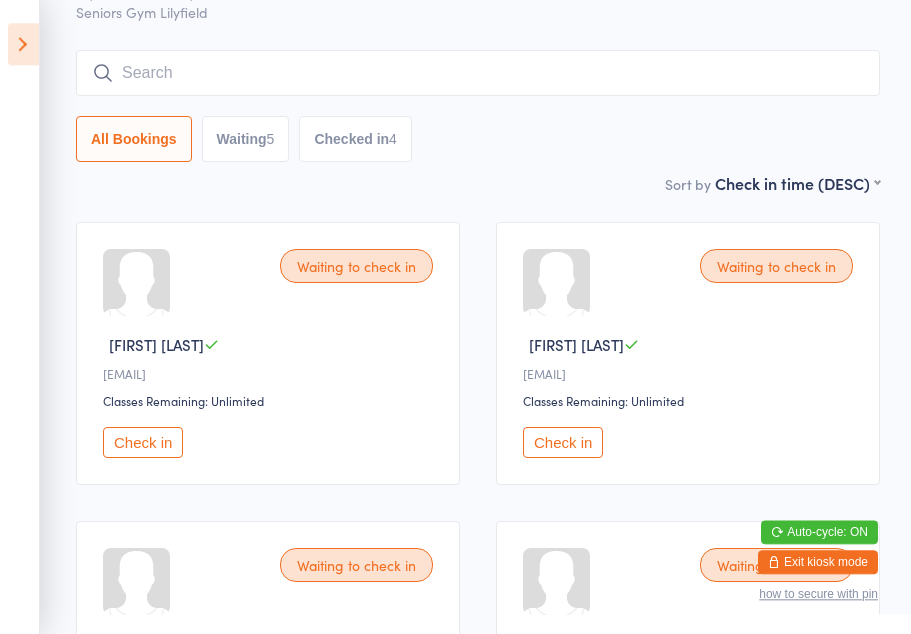 scroll, scrollTop: 0, scrollLeft: 0, axis: both 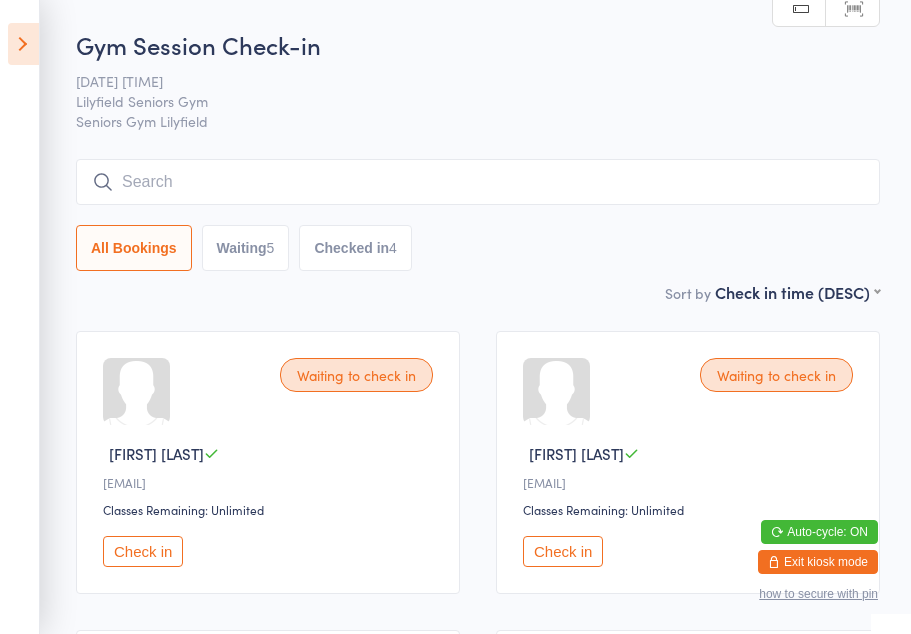 click on "Check in" at bounding box center [143, 551] 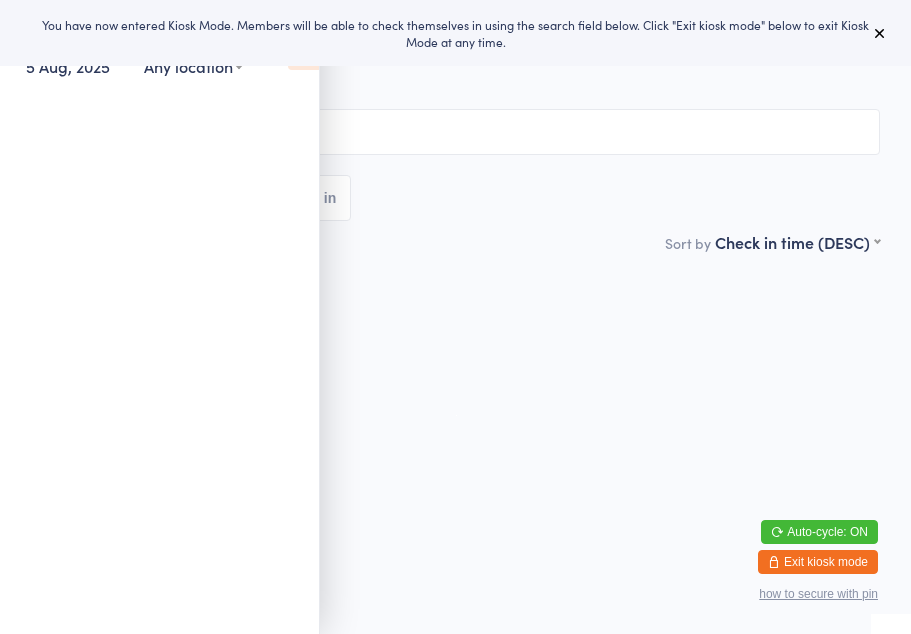 scroll, scrollTop: 0, scrollLeft: 0, axis: both 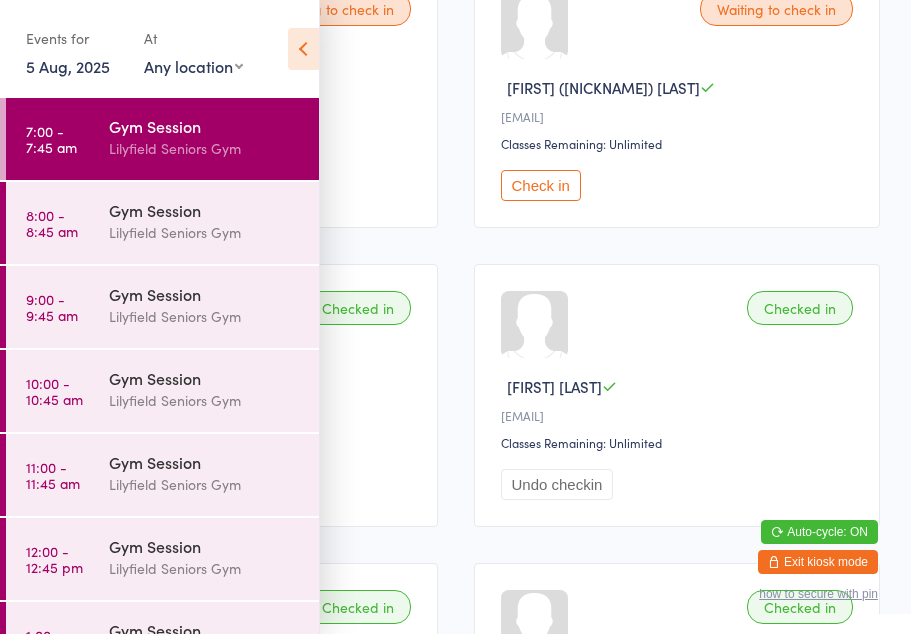 click on "Waiting to check in [FIRST] [LAST] [EMAIL] Classes Remaining: Unlimited Check in Waiting to check in [FIRST] [LAST] [EMAIL] Classes Remaining: 0 this day Check in Waiting to check in [FIRST] [LAST] [EMAIL] Classes Remaining: Unlimited Check in Waiting to check in [FIRST] ([NICKNAME]) [LAST] [EMAIL] Classes Remaining: Unlimited Check in Checked in [FIRST] [LAST] [EMAIL] Classes Remaining: Unlimited Undo checkin Checked in [FIRST] [LAST] [EMAIL] Classes Remaining: Unlimited Undo checkin Checked in [FIRST] [LAST] [EMAIL] Classes Remaining: Unlimited Undo checkin Checked in [FIRST] [LAST] [EMAIL] Classes Remaining: Unlimited Undo checkin Checked in [FIRST] [LAST] [EMAIL] Classes Remaining: 0 this day" at bounding box center (455, 395) 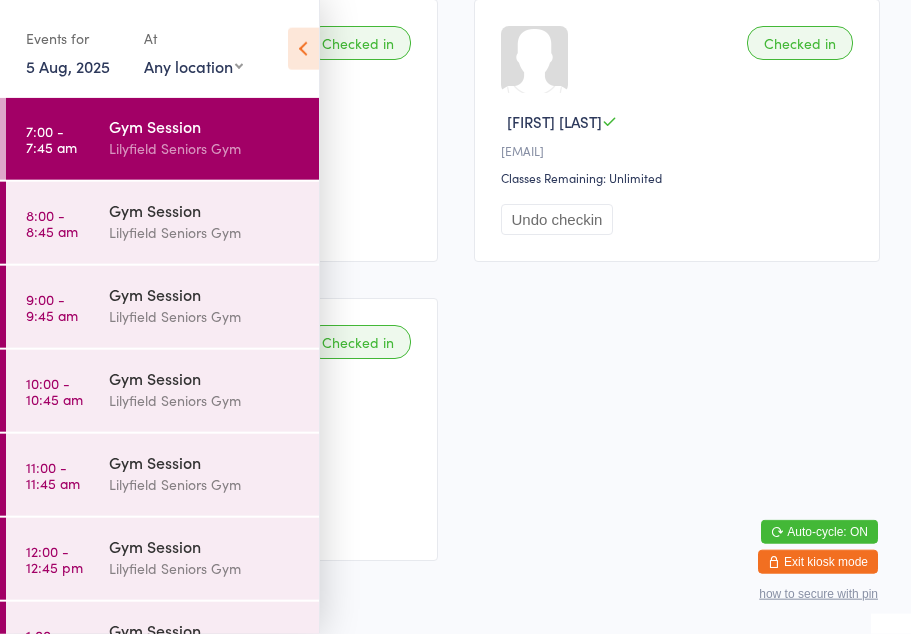 scroll, scrollTop: 1324, scrollLeft: 0, axis: vertical 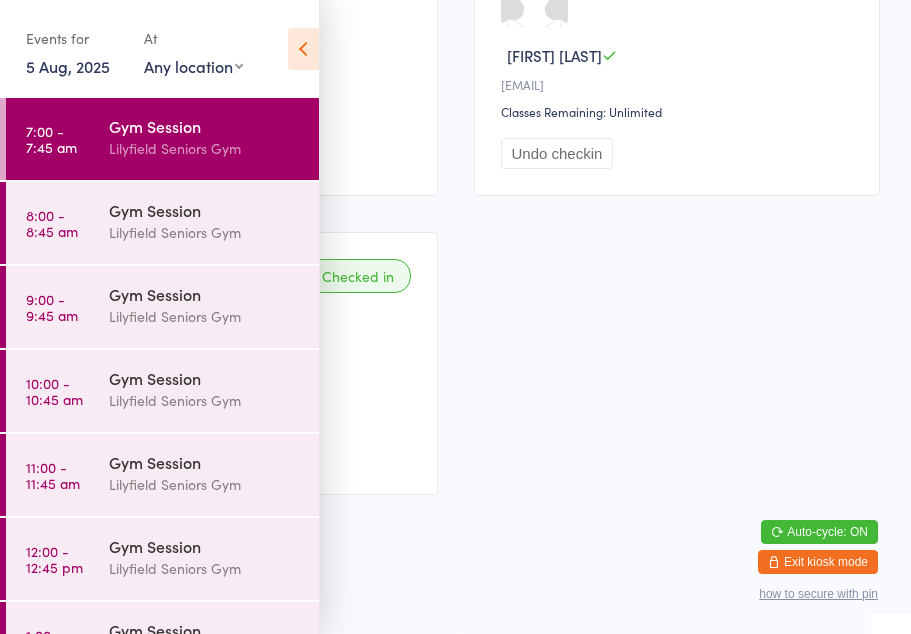 click on "Waiting to check in [FIRST] [LAST] [EMAIL] Classes Remaining: Unlimited Check in Waiting to check in [FIRST] [LAST] [EMAIL] Classes Remaining: 0 this day Check in Waiting to check in [FIRST] [LAST] [EMAIL] Classes Remaining: Unlimited Check in Waiting to check in [FIRST] ([NICKNAME]) [LAST] [EMAIL] Classes Remaining: Unlimited Check in Checked in [FIRST] [LAST] [EMAIL] Classes Remaining: Unlimited Undo checkin Checked in [FIRST] [LAST] [EMAIL] Classes Remaining: Unlimited Undo checkin Checked in [FIRST] [LAST] [EMAIL] Classes Remaining: Unlimited Undo checkin Checked in [FIRST] [LAST] [EMAIL] Classes Remaining: Unlimited Undo checkin Checked in [FIRST] [LAST] [EMAIL] Classes Remaining: 0 this day" at bounding box center [455, -235] 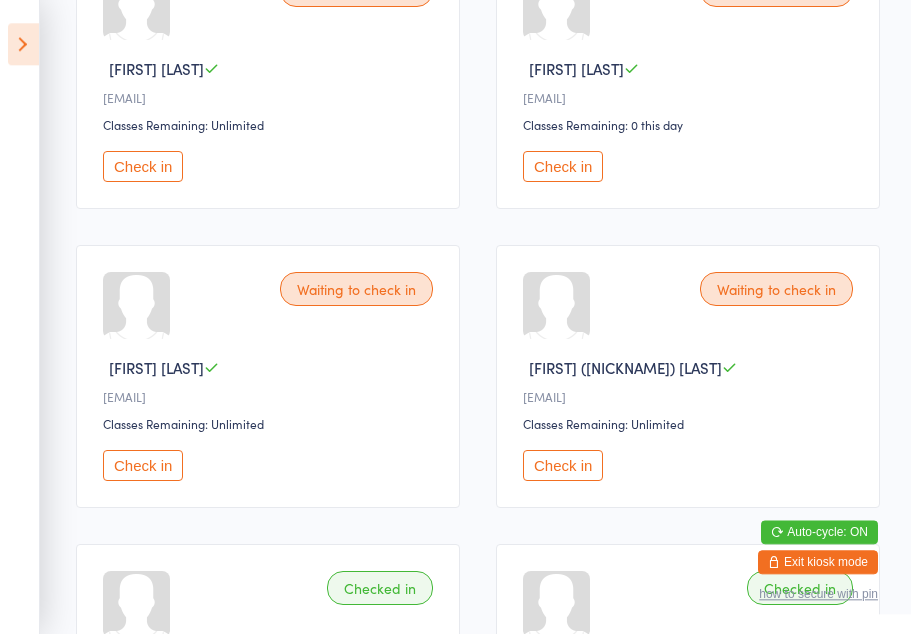 scroll, scrollTop: 385, scrollLeft: 0, axis: vertical 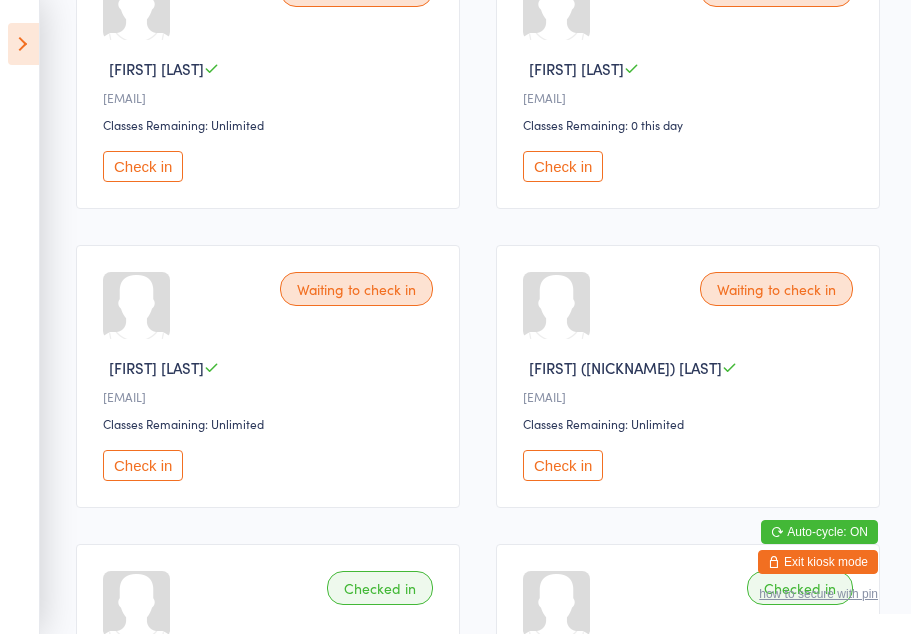 click on "Check in" at bounding box center [563, 465] 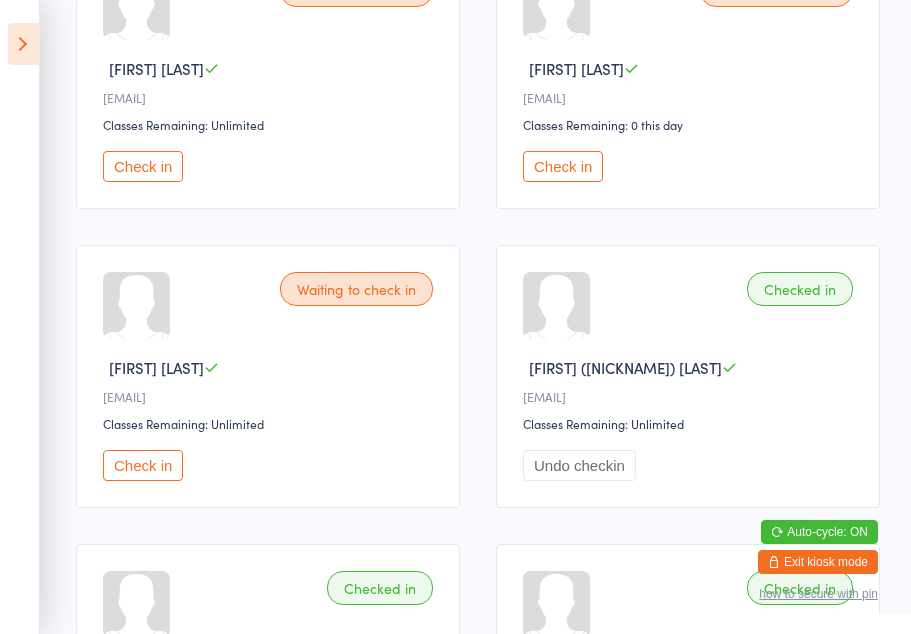 click on "Check in" at bounding box center [143, 166] 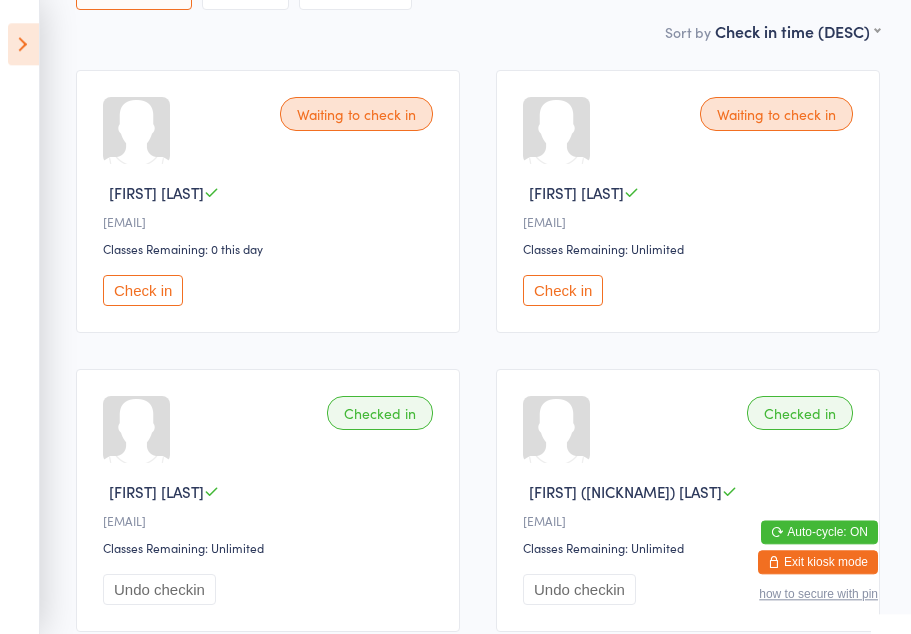 click on "Check in" at bounding box center [143, 290] 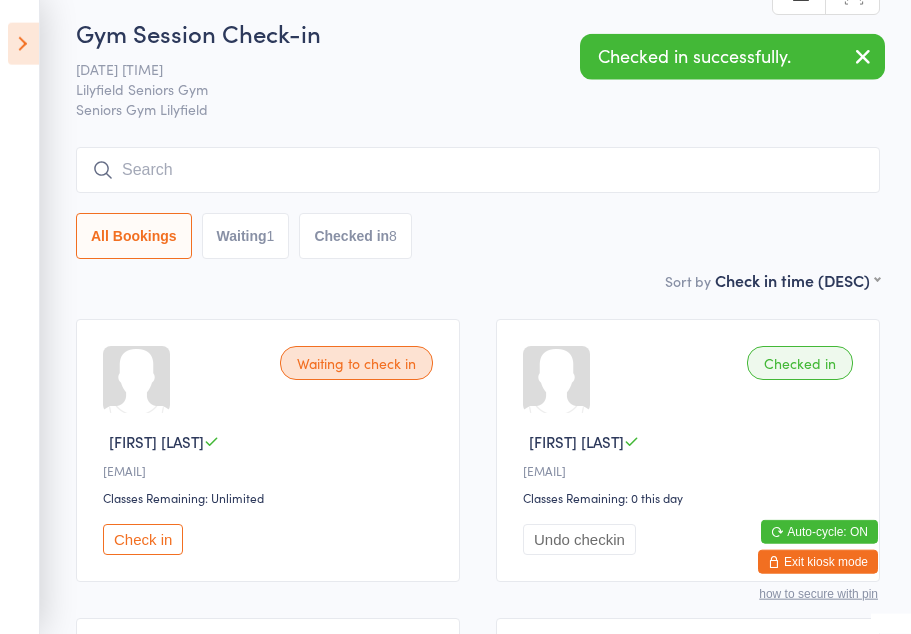 scroll, scrollTop: 0, scrollLeft: 0, axis: both 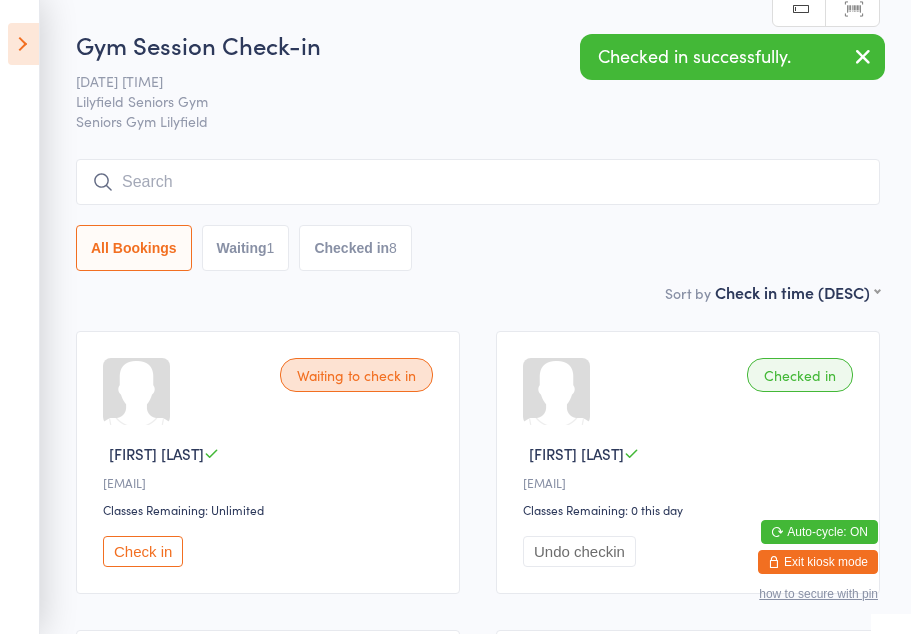 click at bounding box center [23, 44] 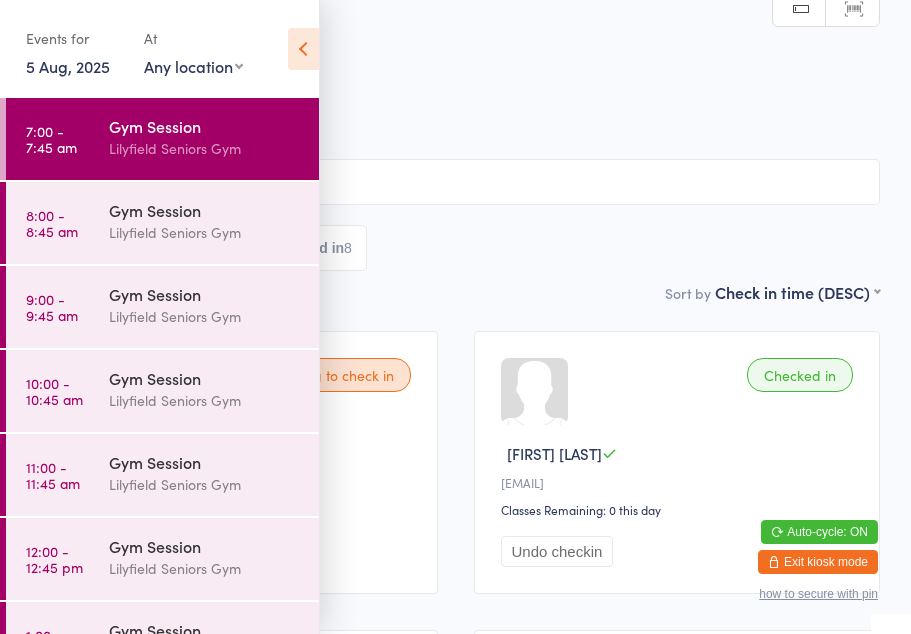 click on "Lilyfield Seniors Gym" at bounding box center [205, 232] 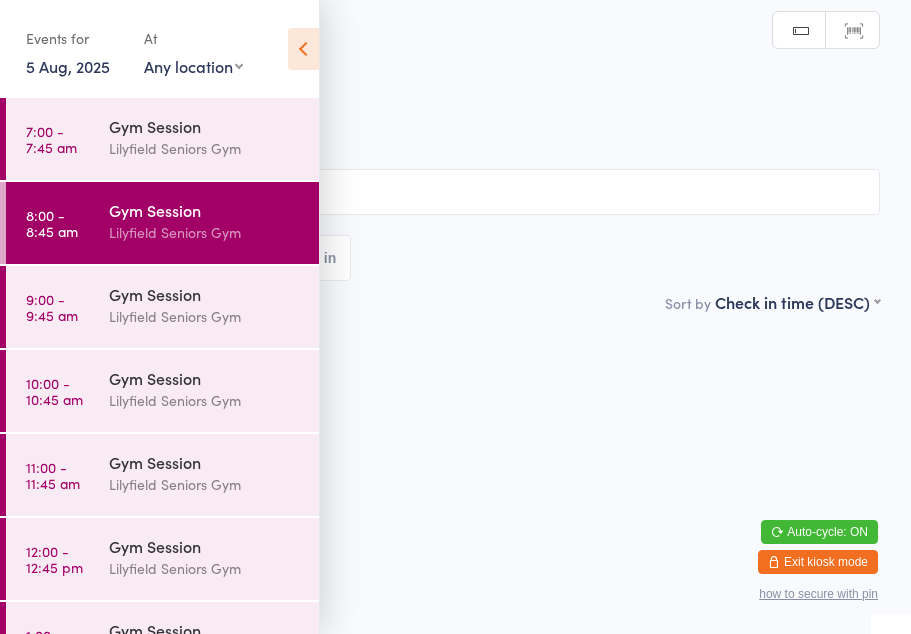click at bounding box center (303, 49) 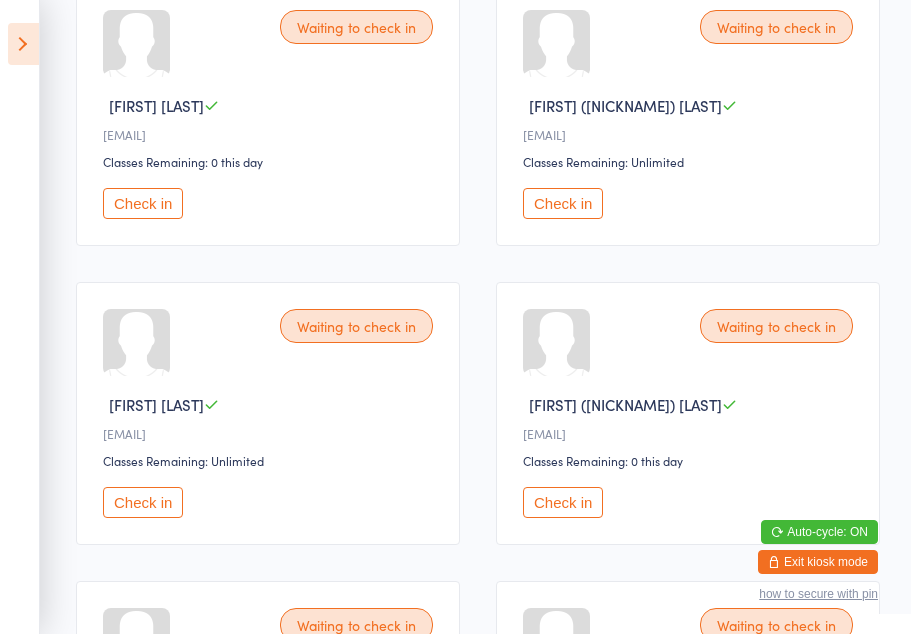 scroll, scrollTop: 948, scrollLeft: 0, axis: vertical 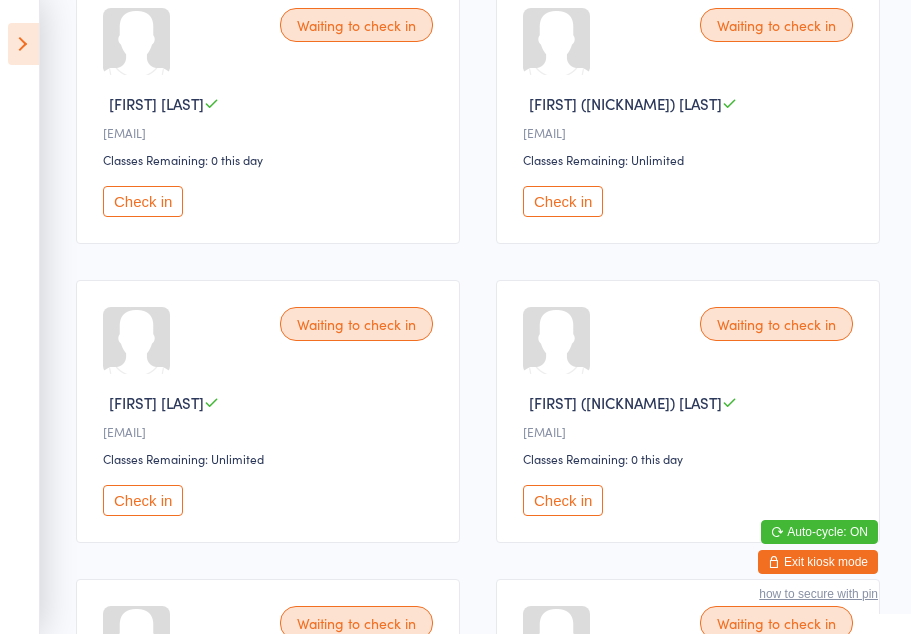 click on "Check in" at bounding box center [143, 500] 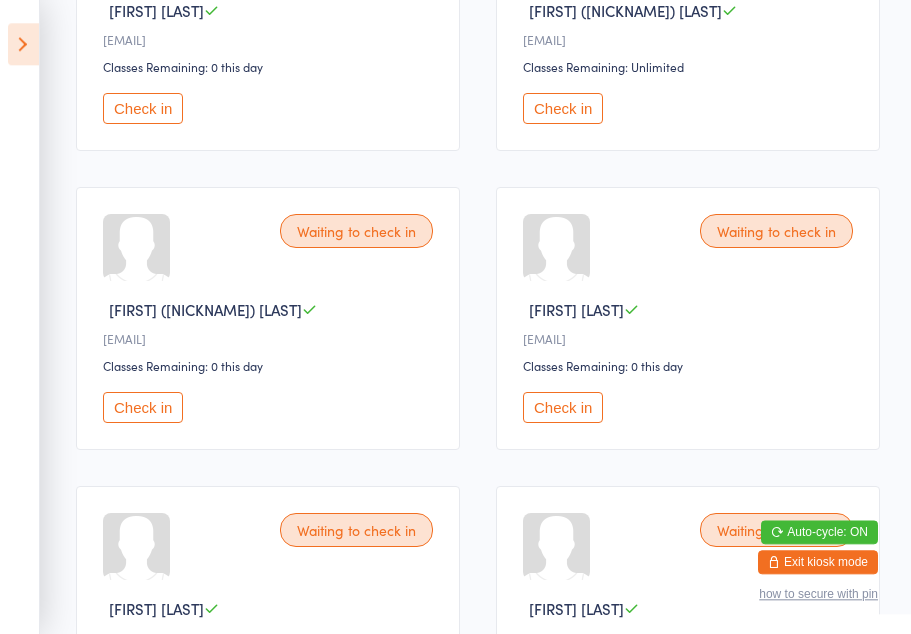 scroll, scrollTop: 1041, scrollLeft: 0, axis: vertical 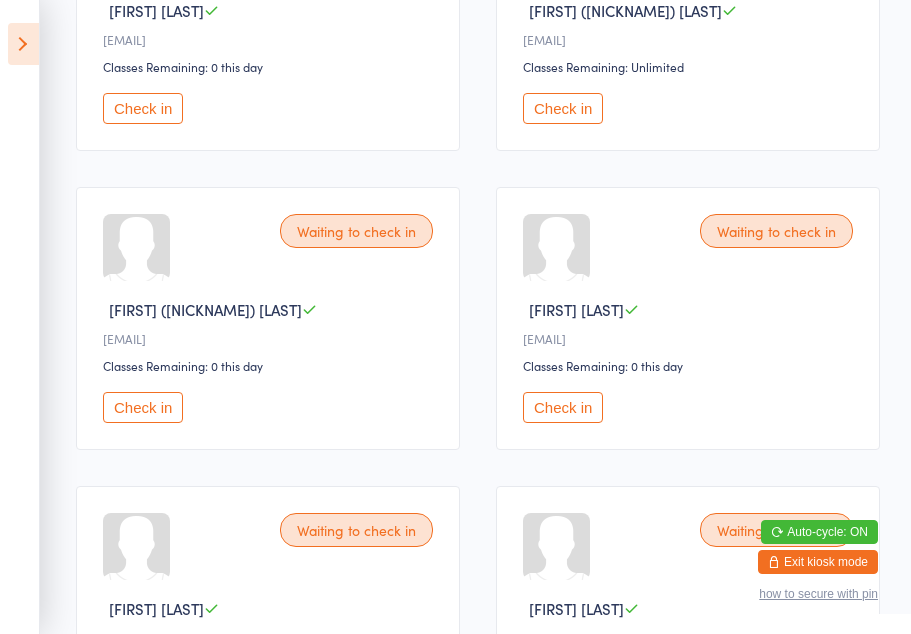 click on "Check in" at bounding box center [563, 407] 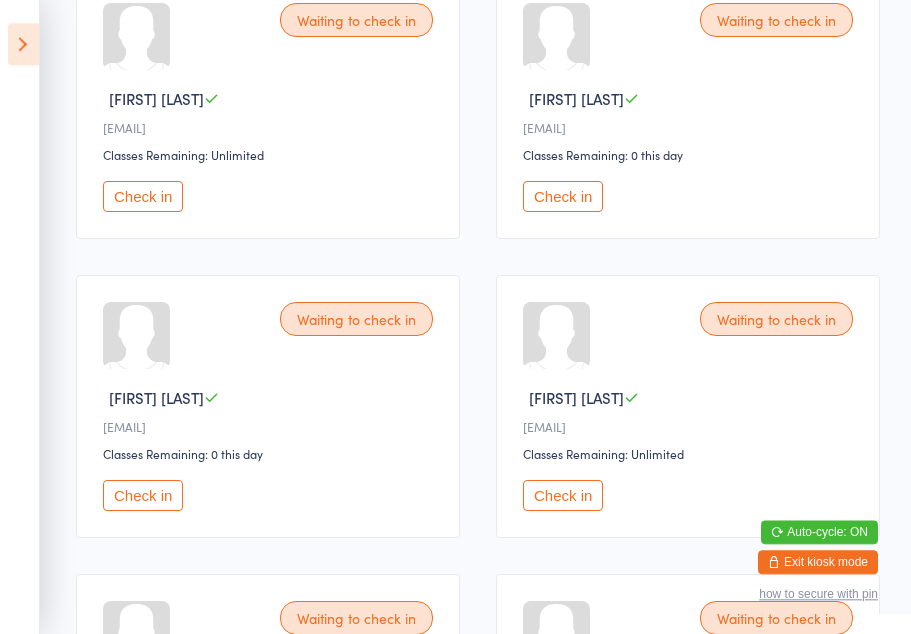 scroll, scrollTop: 355, scrollLeft: 0, axis: vertical 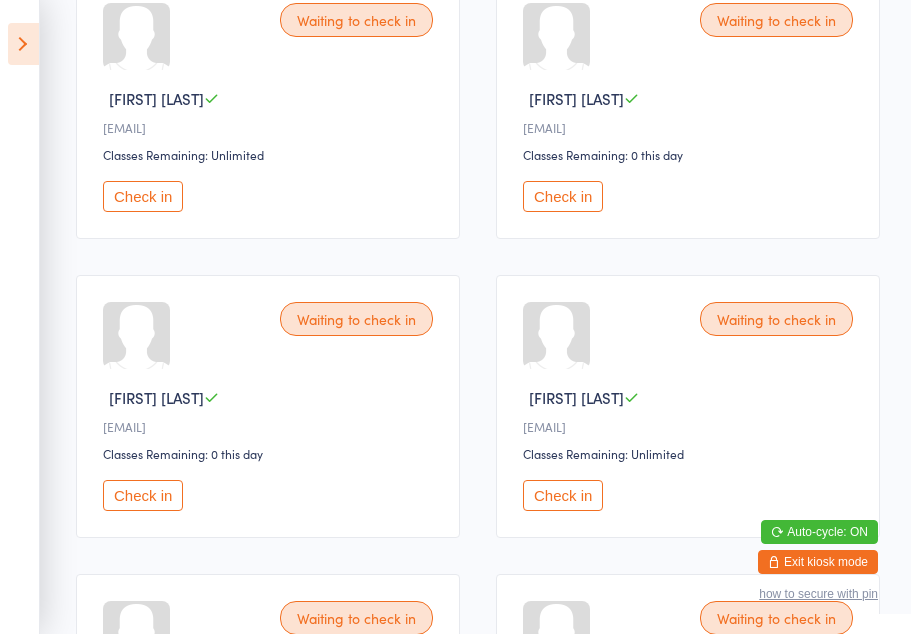 click on "Check in" at bounding box center [143, 196] 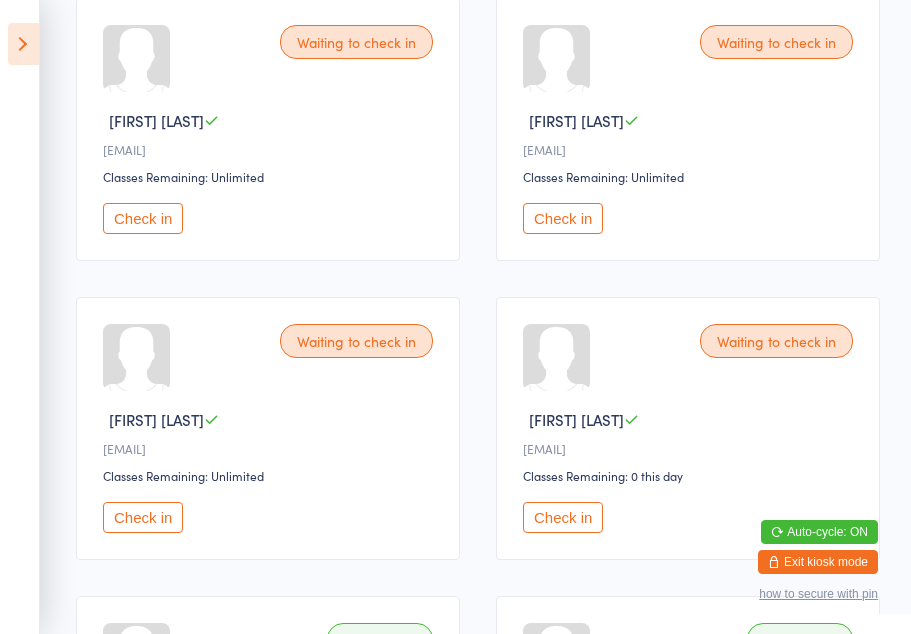 scroll, scrollTop: 1234, scrollLeft: 0, axis: vertical 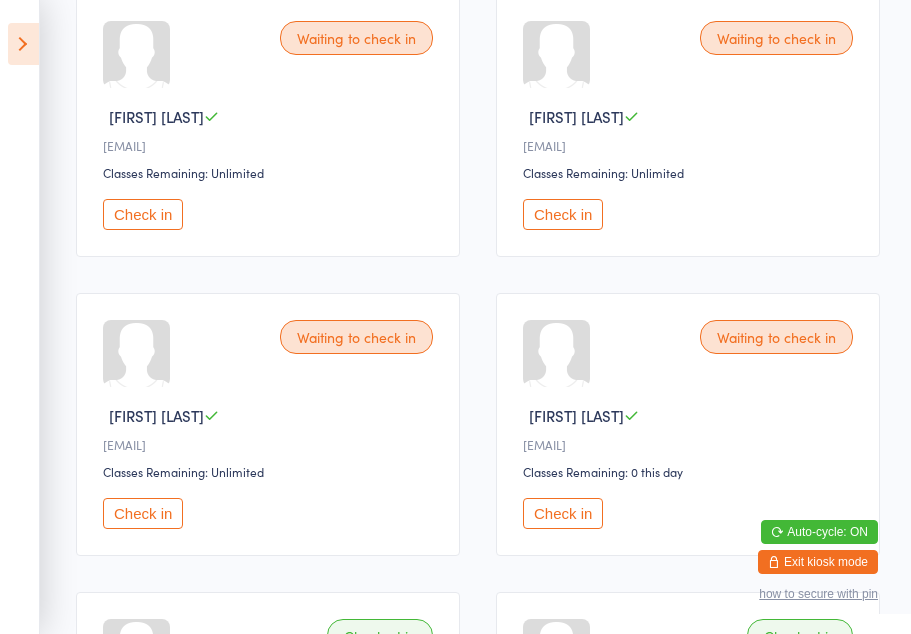 click on "Check in" at bounding box center (143, 214) 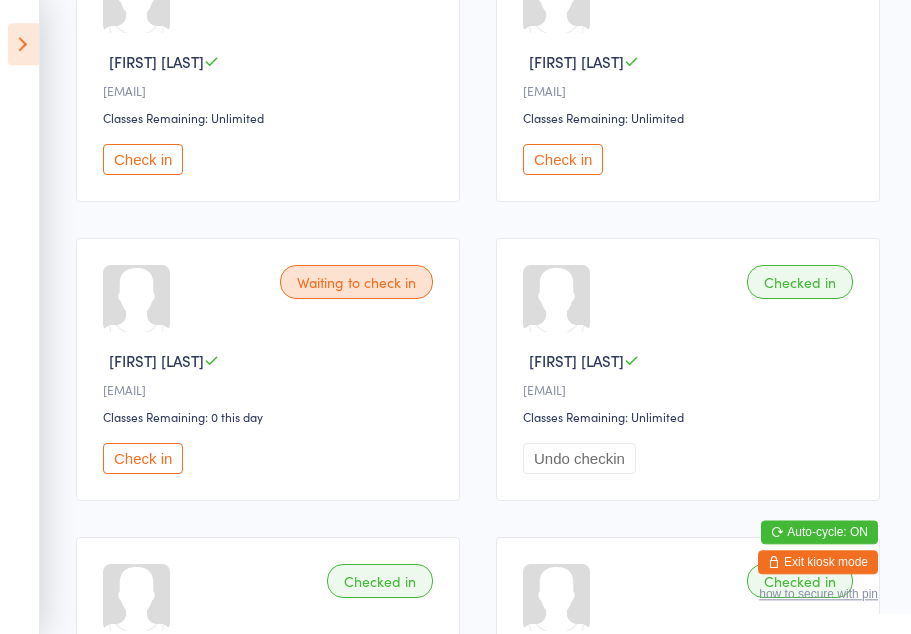 scroll, scrollTop: 1289, scrollLeft: 0, axis: vertical 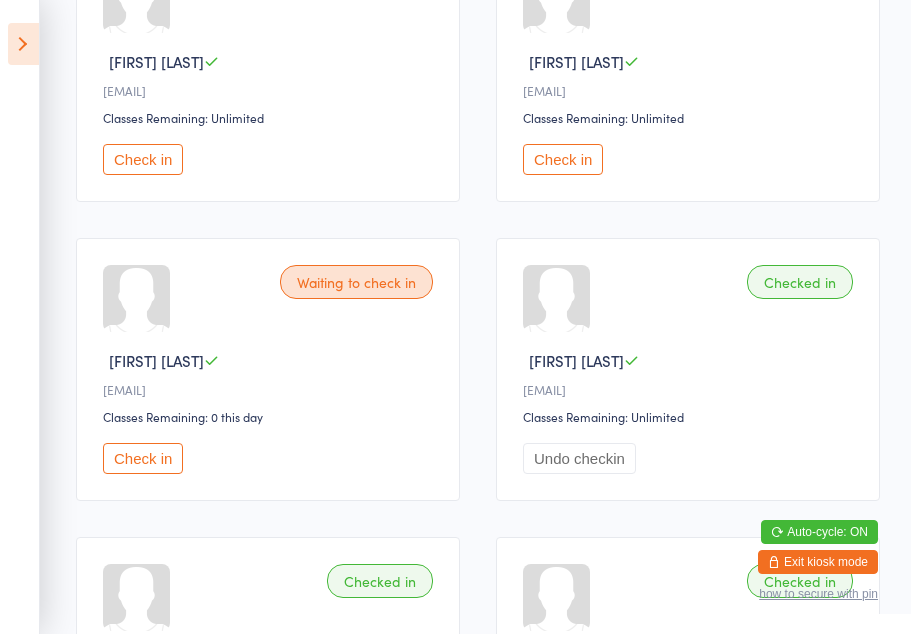 click on "Check in" at bounding box center (143, 458) 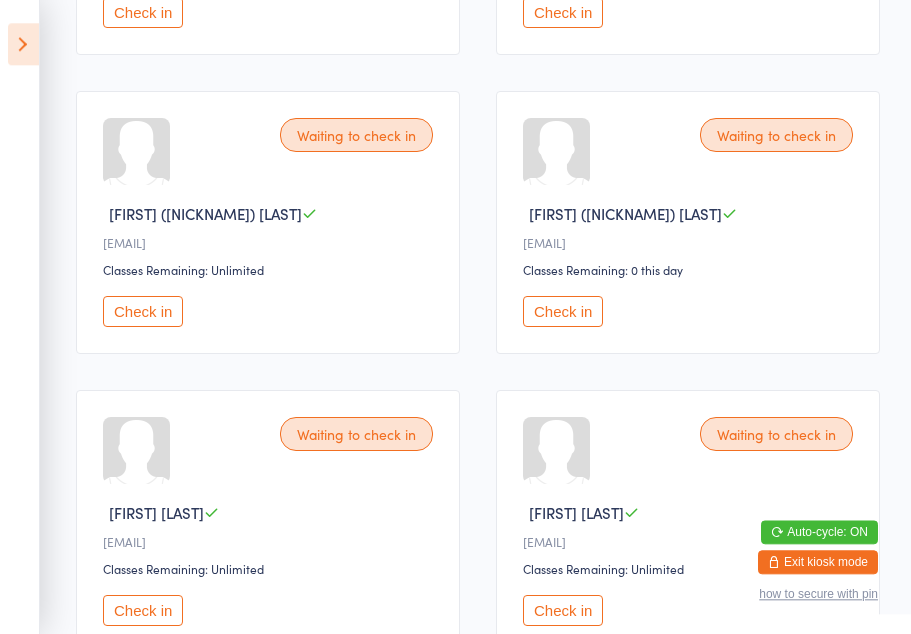 scroll, scrollTop: 838, scrollLeft: 0, axis: vertical 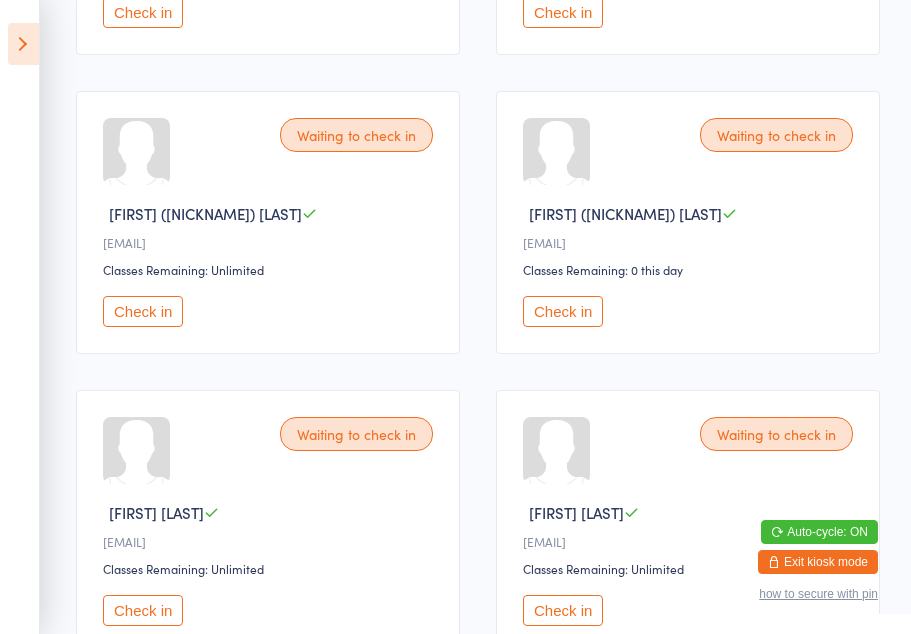 click on "Check in" at bounding box center [563, 311] 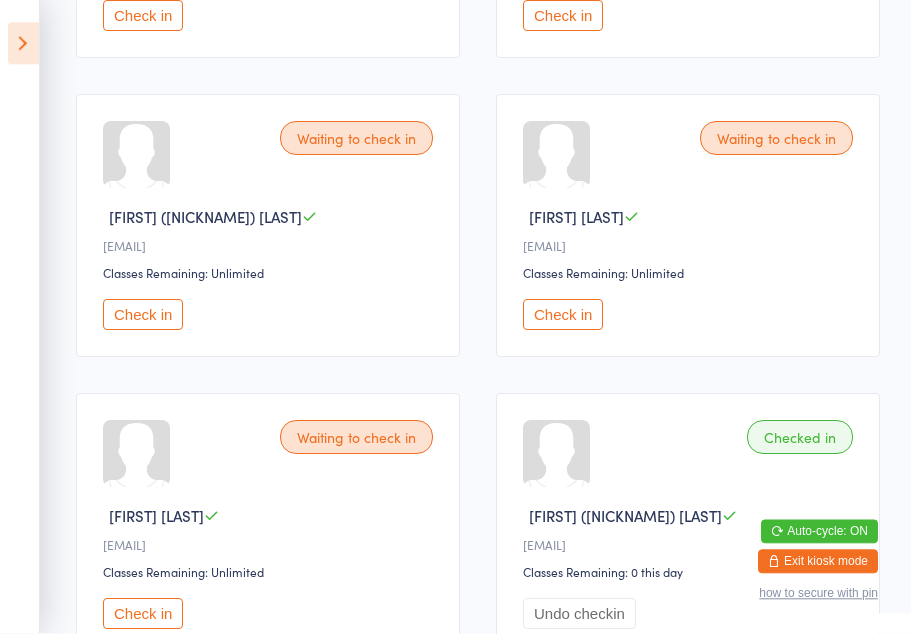 scroll, scrollTop: 834, scrollLeft: 0, axis: vertical 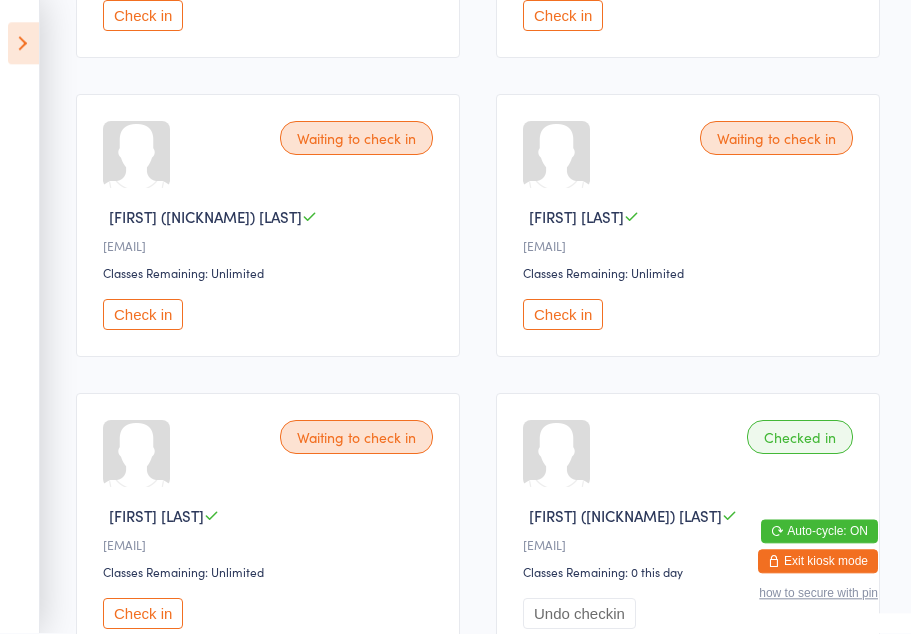 click on "Check in" at bounding box center (143, 315) 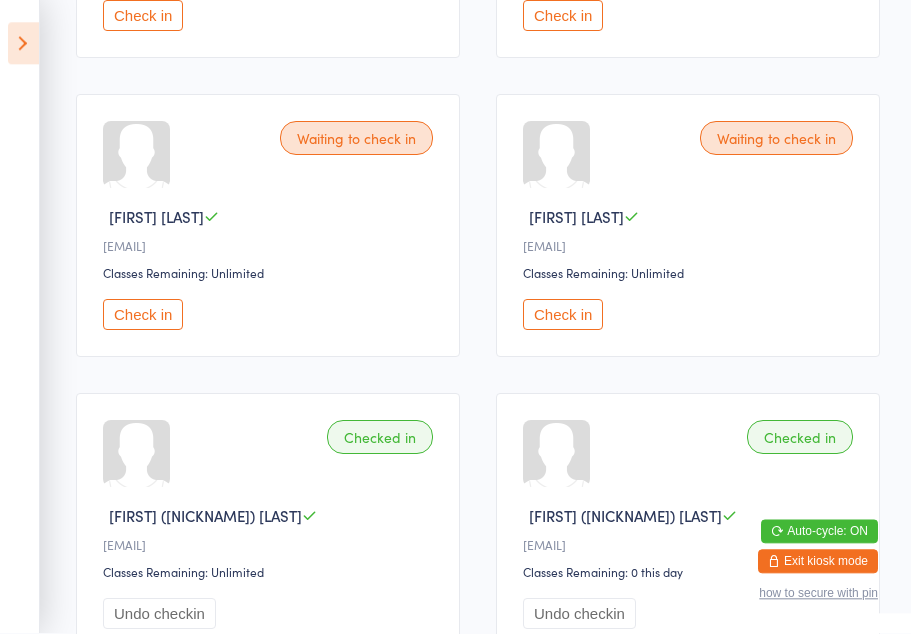 click on "Check in" at bounding box center (563, 315) 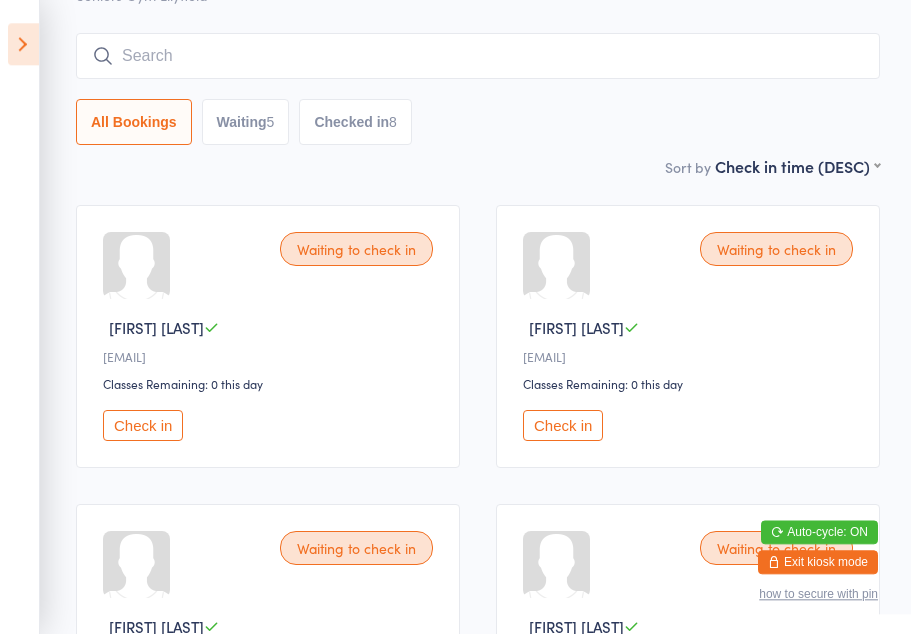 scroll, scrollTop: 126, scrollLeft: 0, axis: vertical 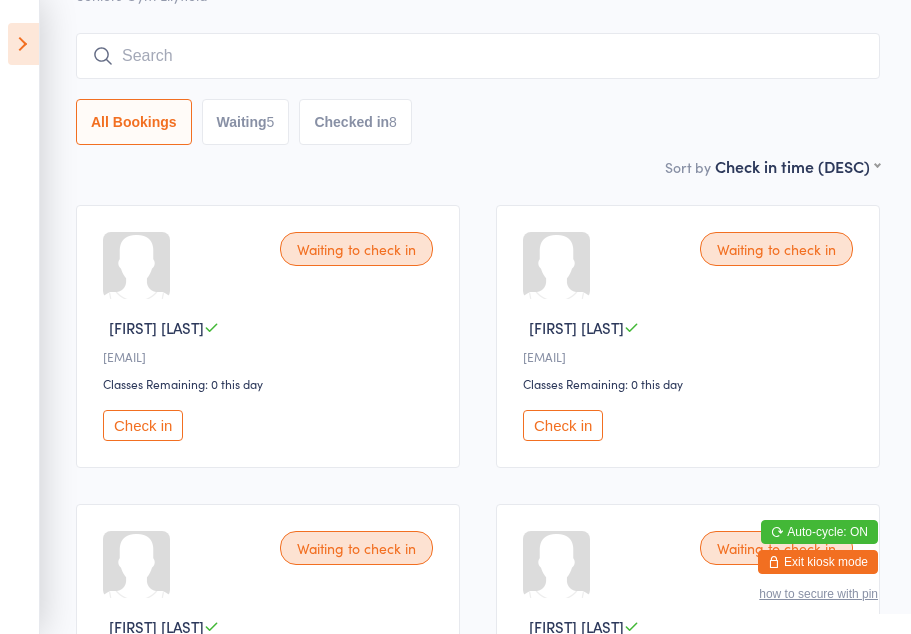 click on "Check in" at bounding box center [143, 425] 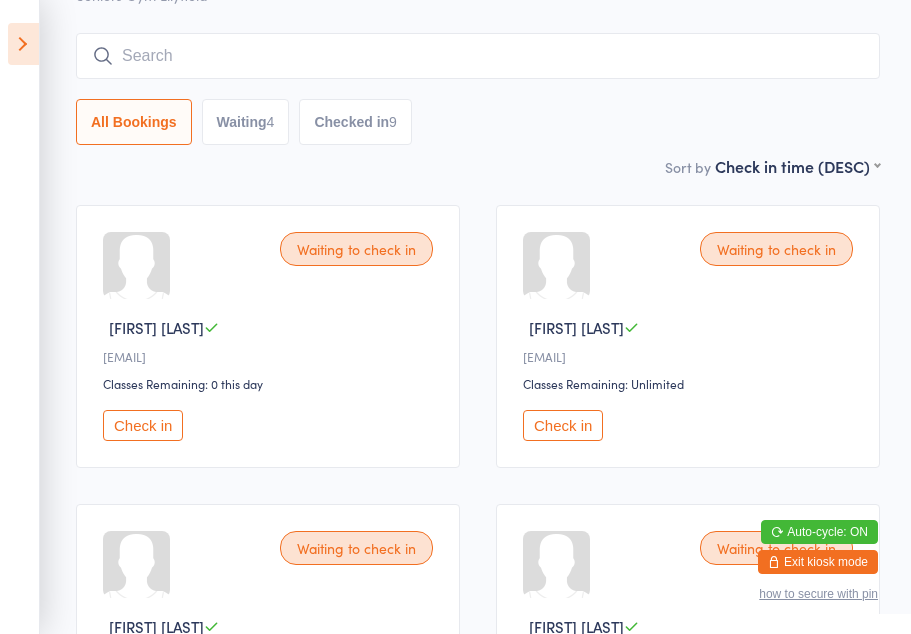 click at bounding box center [23, 44] 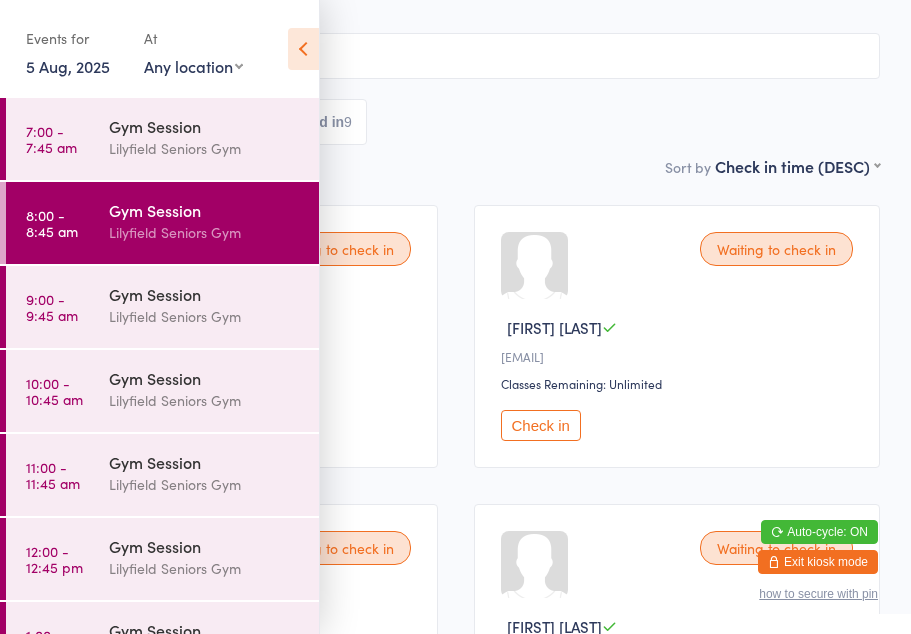 click on "Gym Session" at bounding box center (205, 294) 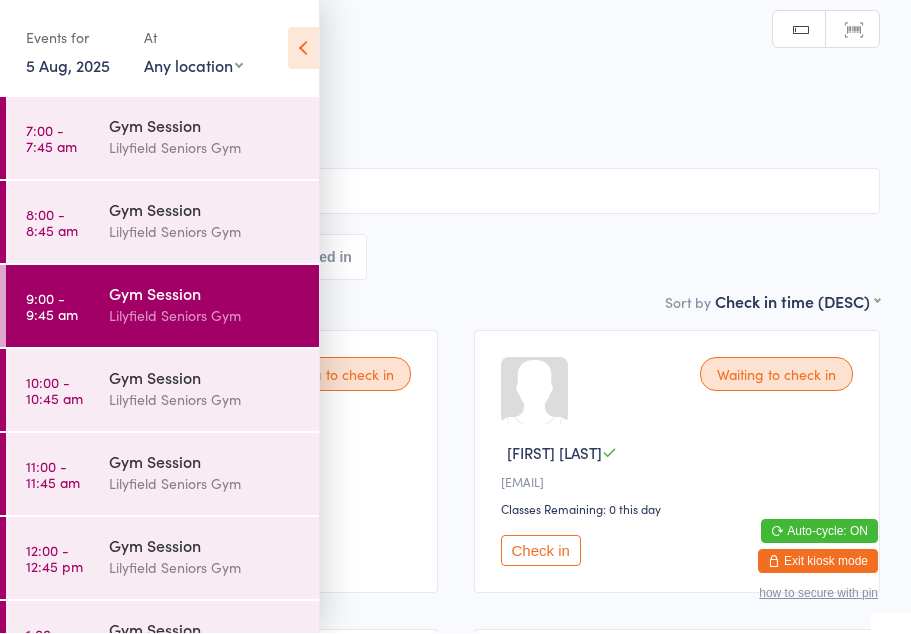 click at bounding box center (303, 49) 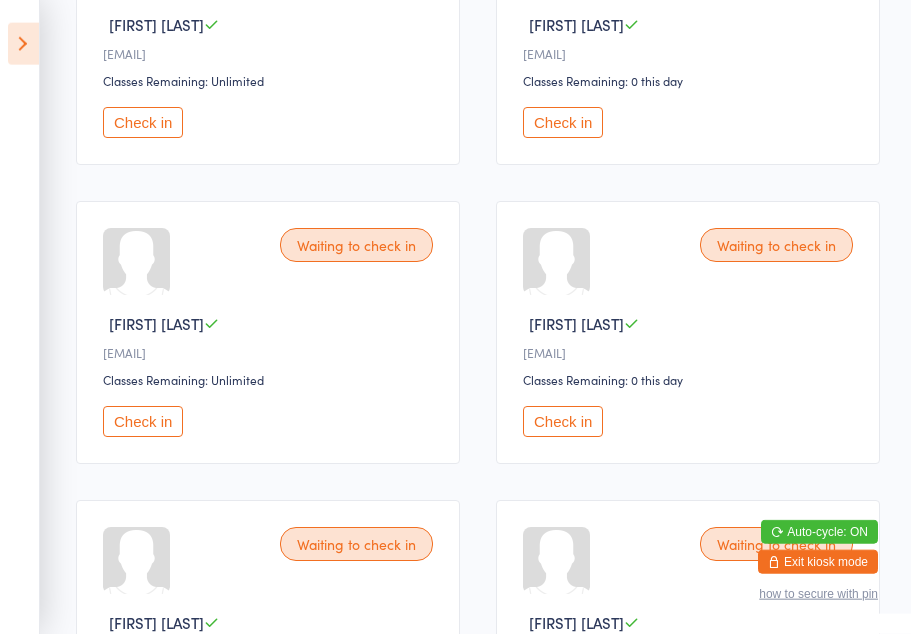 scroll, scrollTop: 430, scrollLeft: 0, axis: vertical 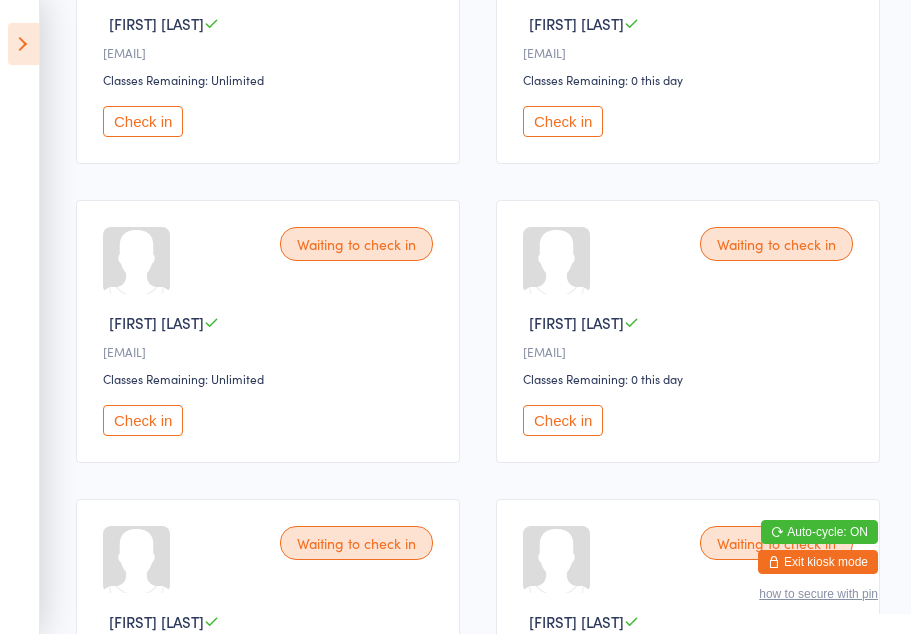 click on "Check in" at bounding box center [143, 420] 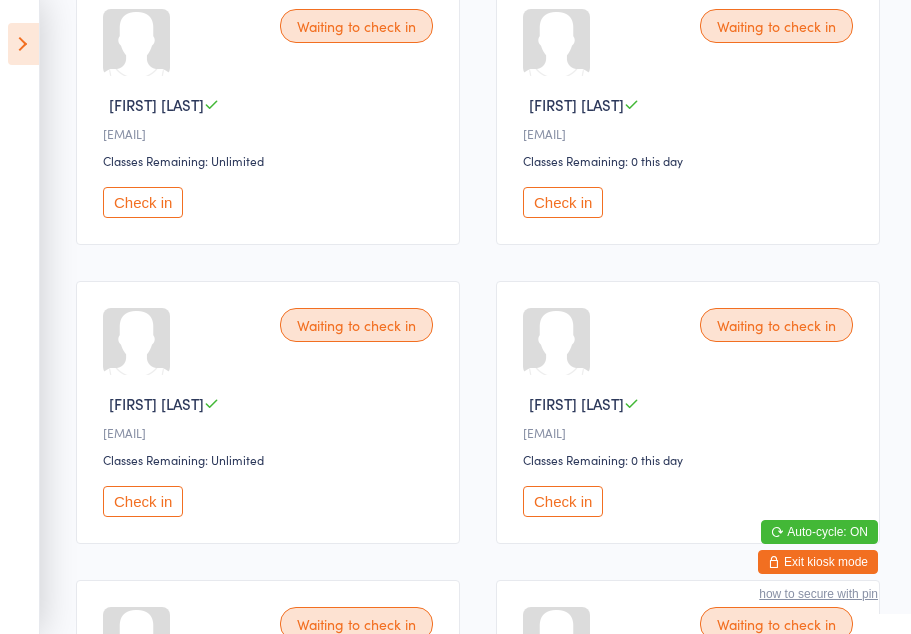 scroll, scrollTop: 1546, scrollLeft: 0, axis: vertical 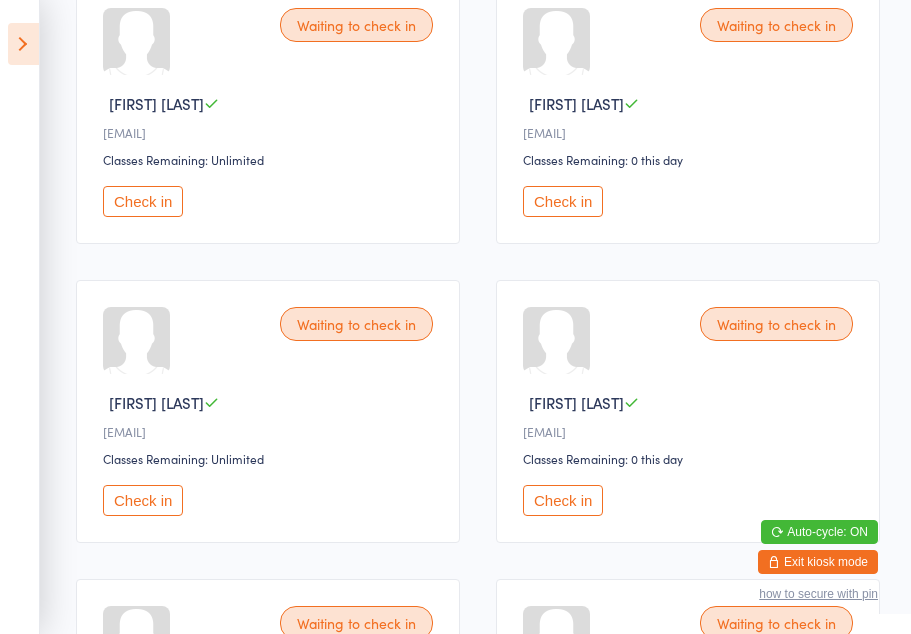 click on "Check in" at bounding box center (143, 500) 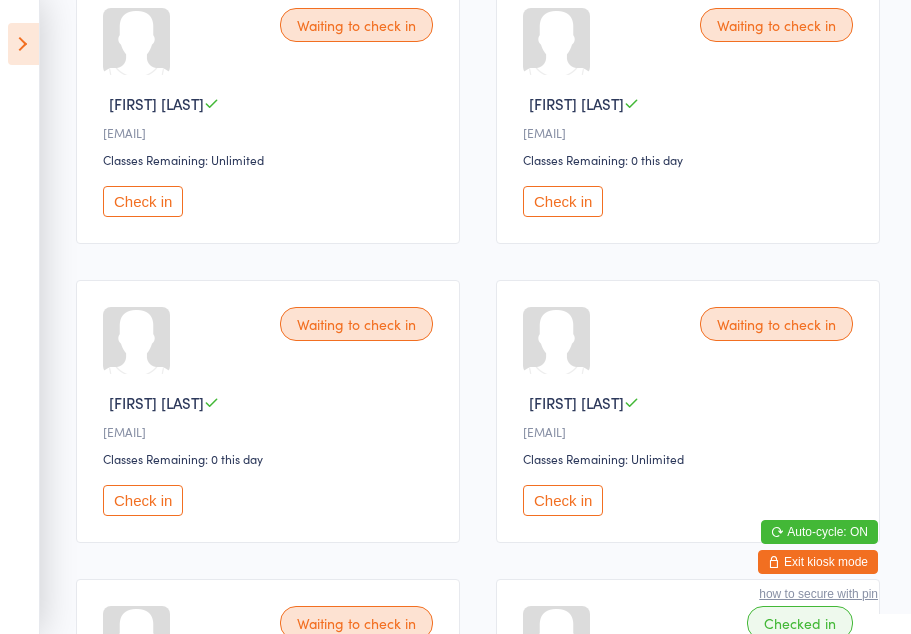 click on "Check in" at bounding box center [143, 500] 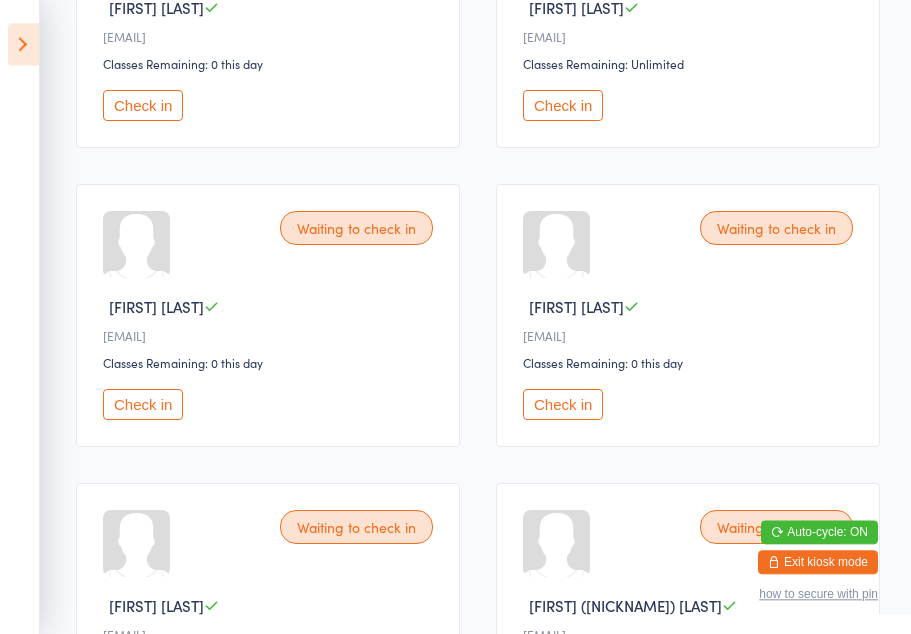 scroll, scrollTop: 744, scrollLeft: 0, axis: vertical 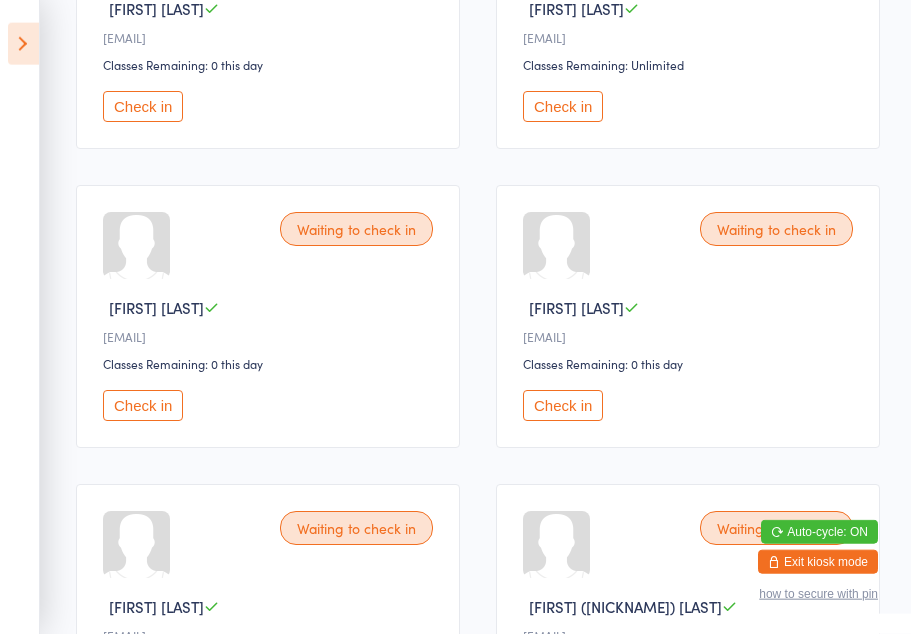 click on "Check in" at bounding box center (143, 405) 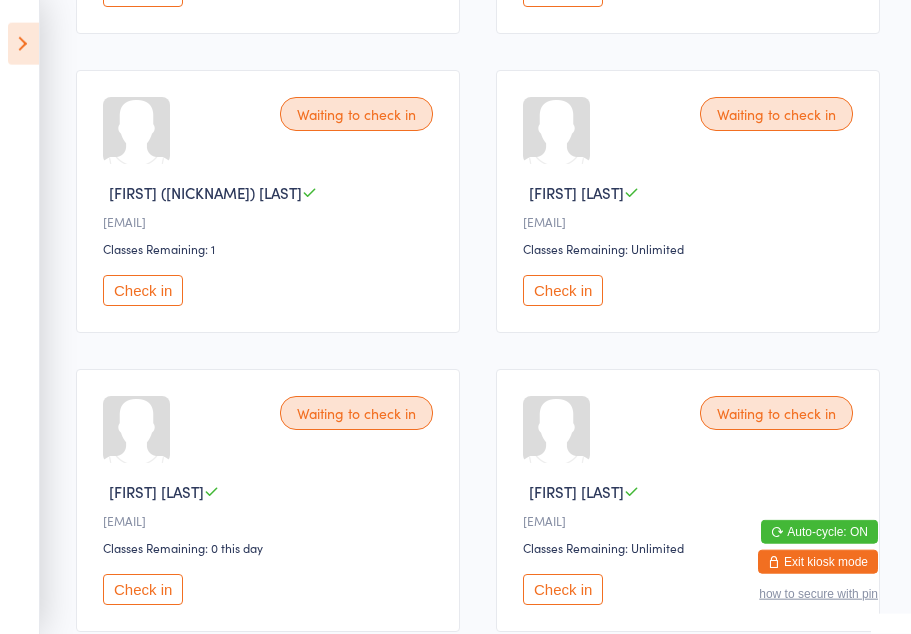 scroll, scrollTop: 1160, scrollLeft: 0, axis: vertical 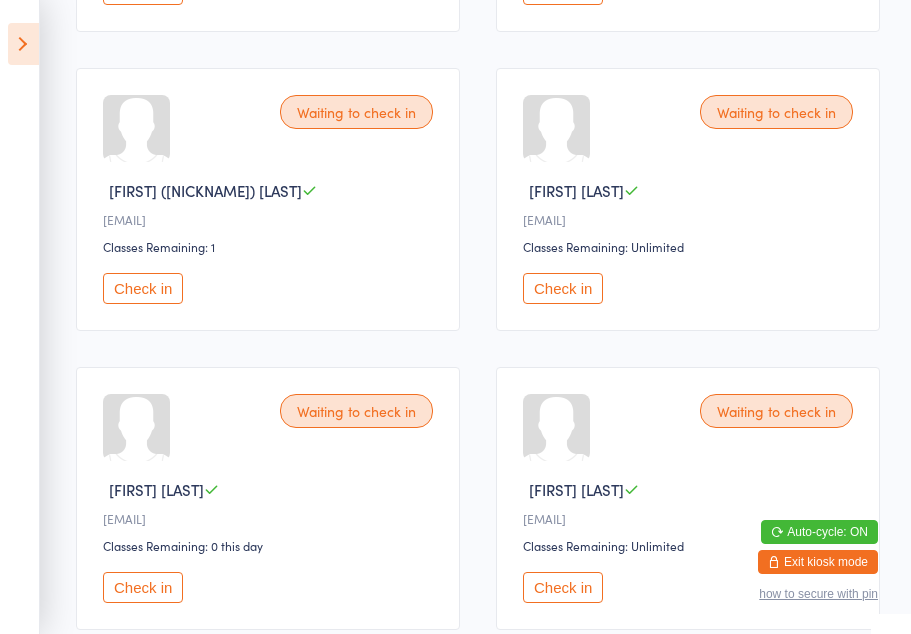 click on "Check in" at bounding box center [143, 288] 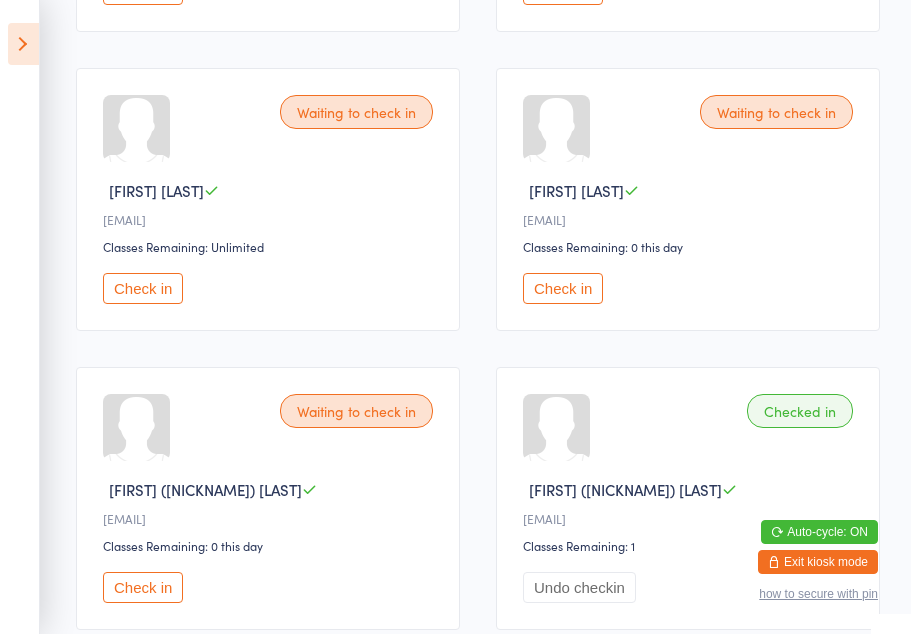 click on "Check in" at bounding box center [563, 288] 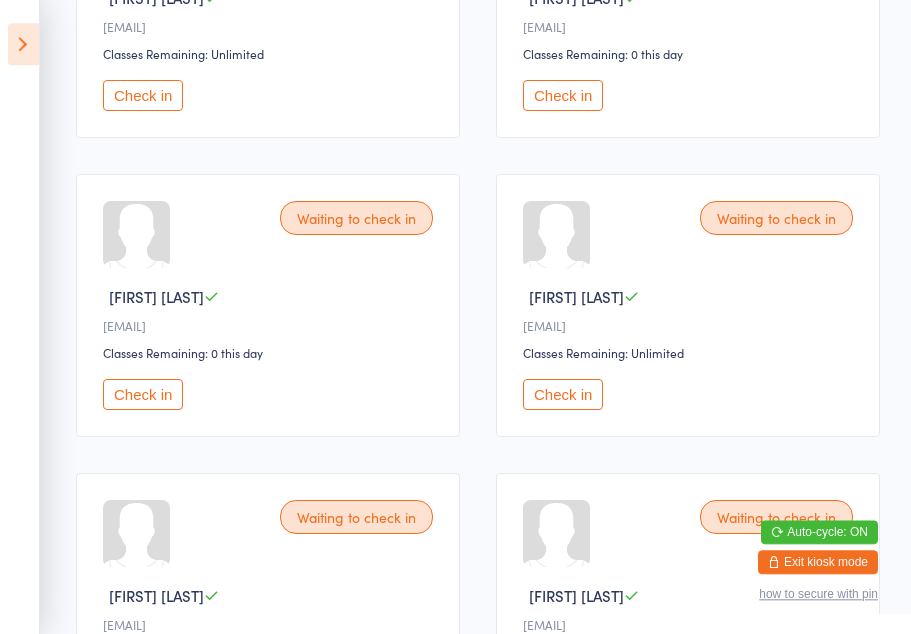 scroll, scrollTop: 456, scrollLeft: 0, axis: vertical 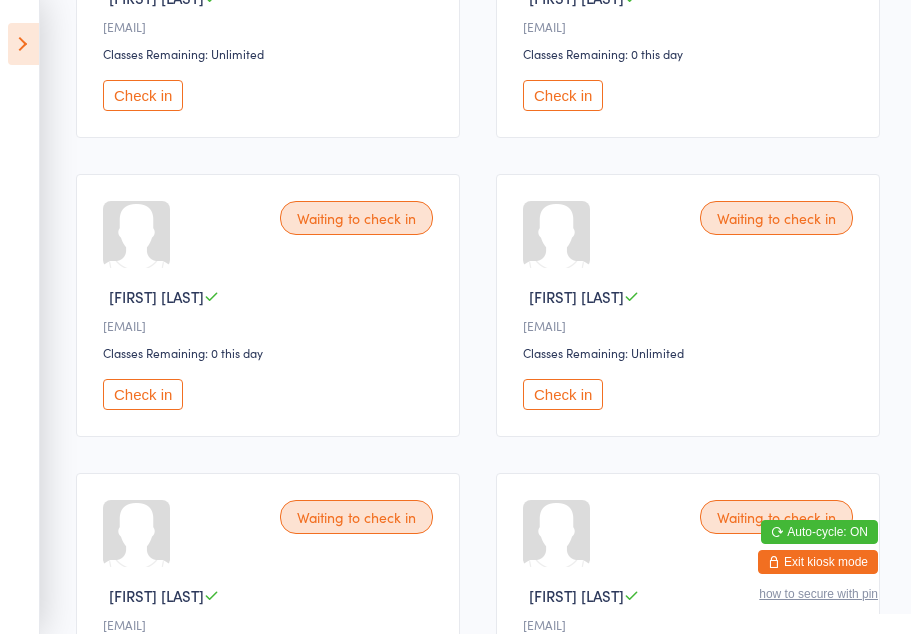 click on "Check in" at bounding box center [143, 394] 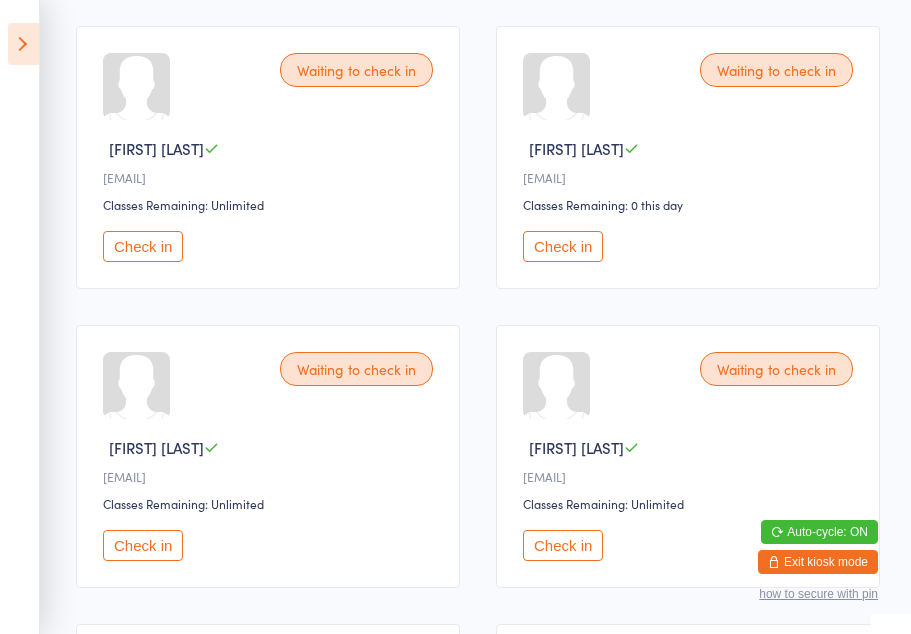 scroll, scrollTop: 632, scrollLeft: 0, axis: vertical 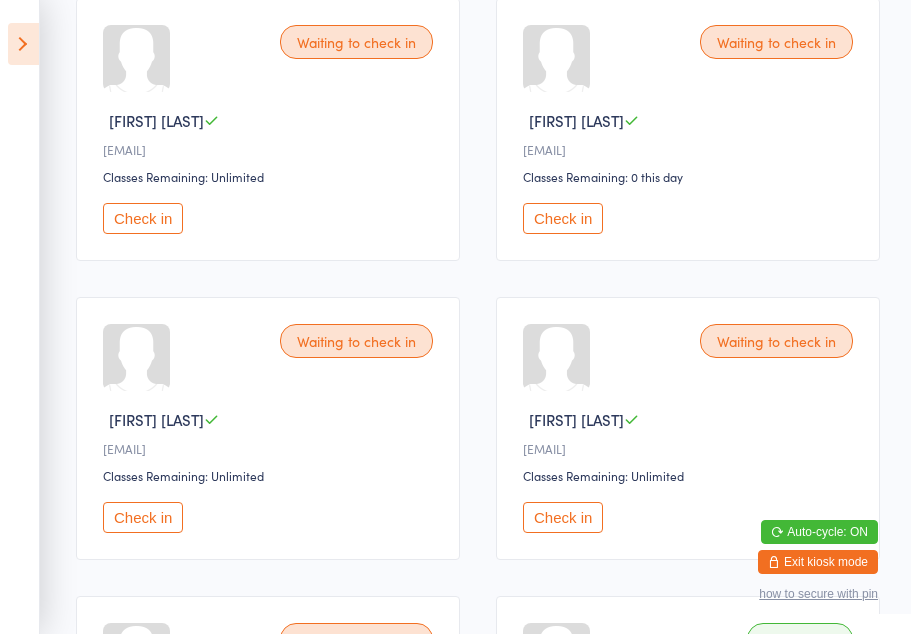 click on "Check in" at bounding box center [143, 517] 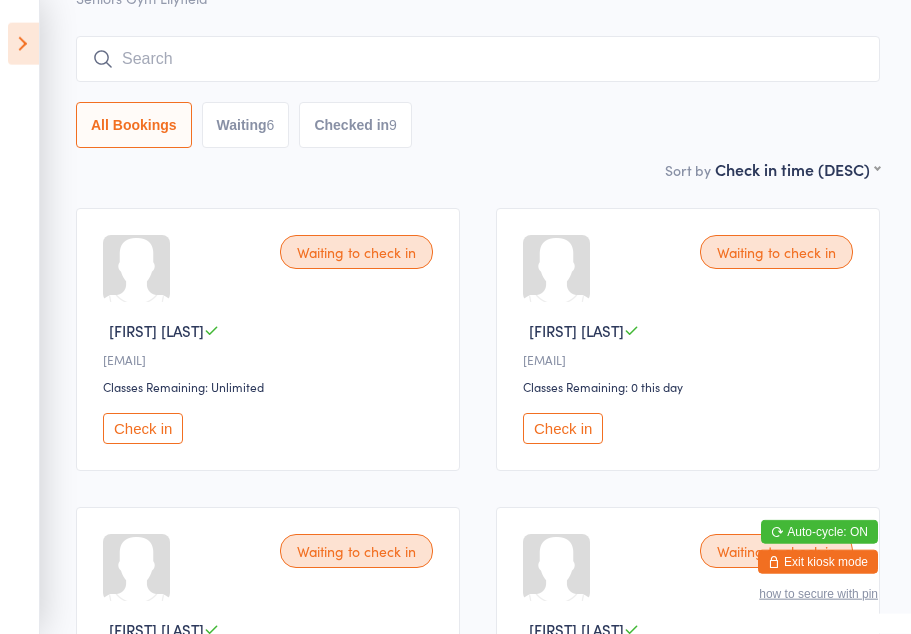 scroll, scrollTop: 124, scrollLeft: 0, axis: vertical 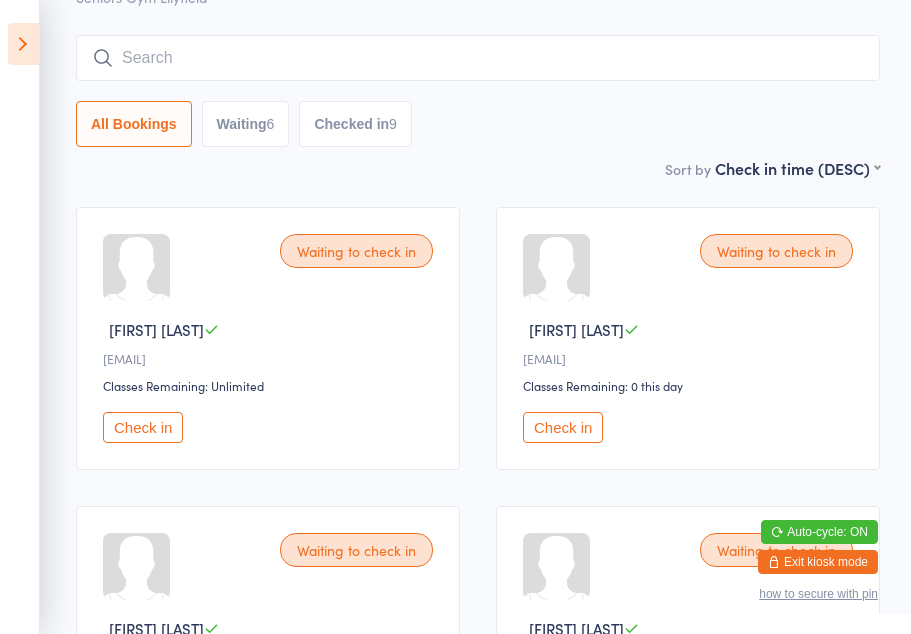 click on "Check in" at bounding box center [563, 427] 